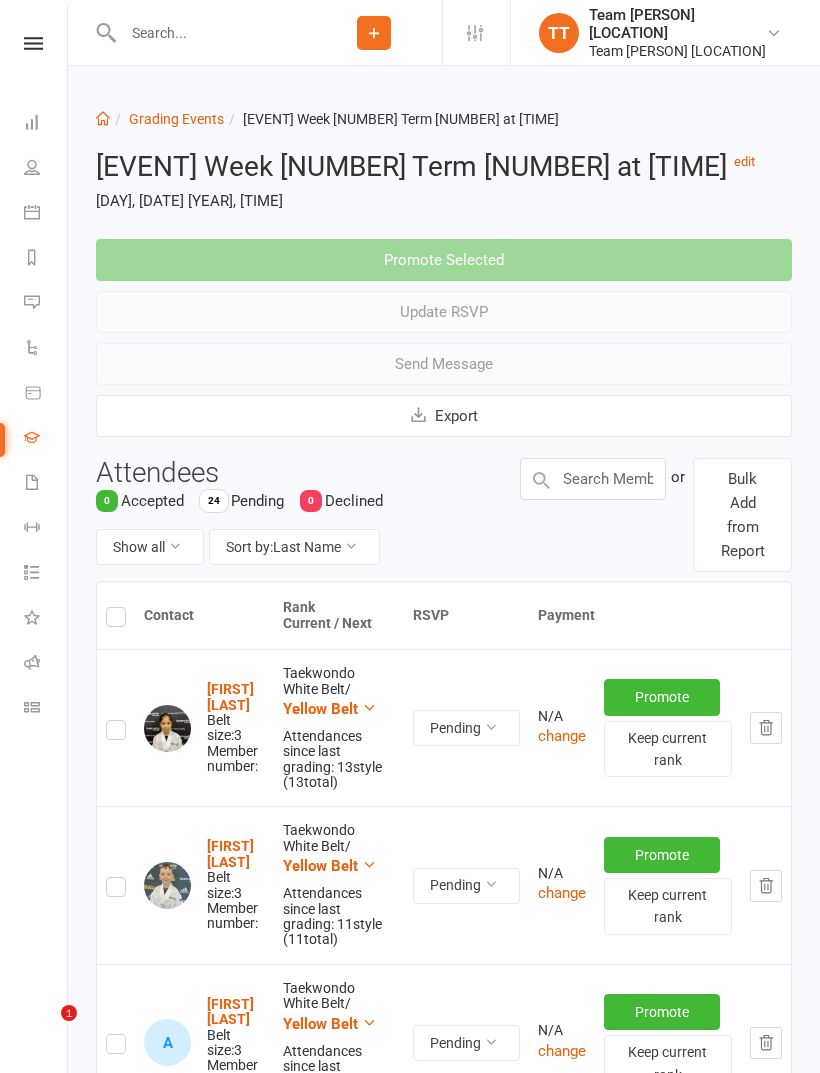 scroll, scrollTop: 0, scrollLeft: 0, axis: both 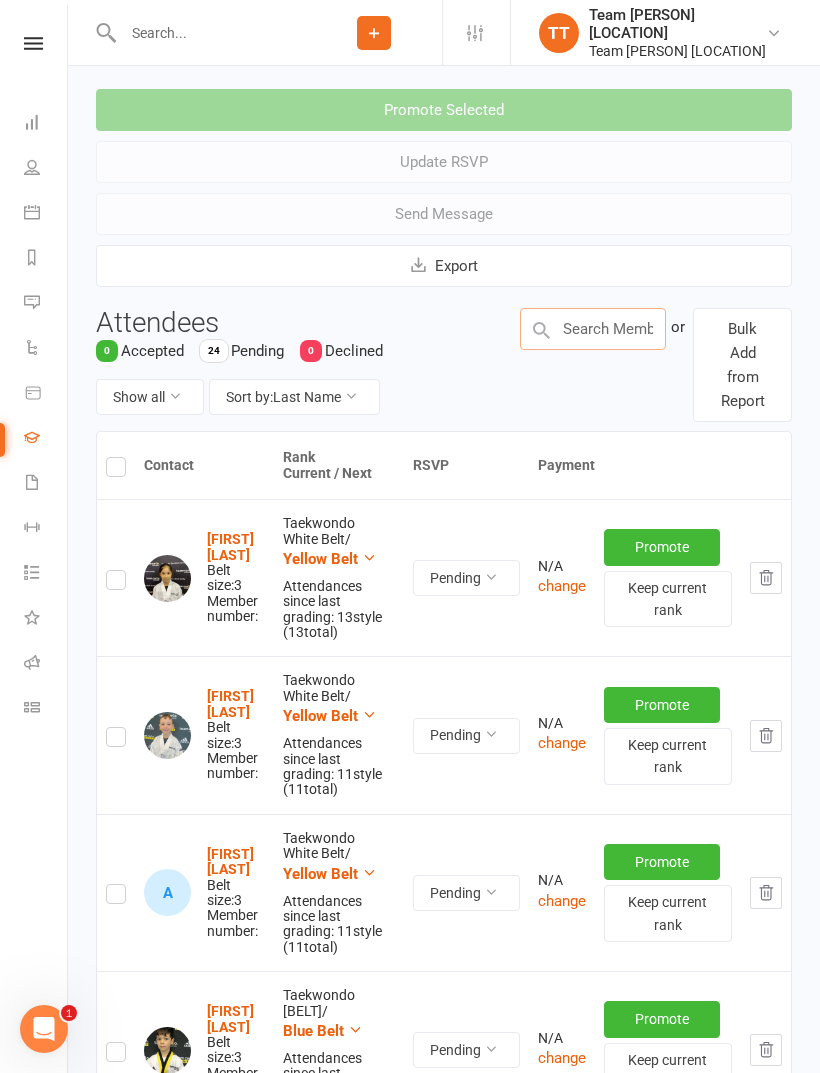 click at bounding box center [593, 329] 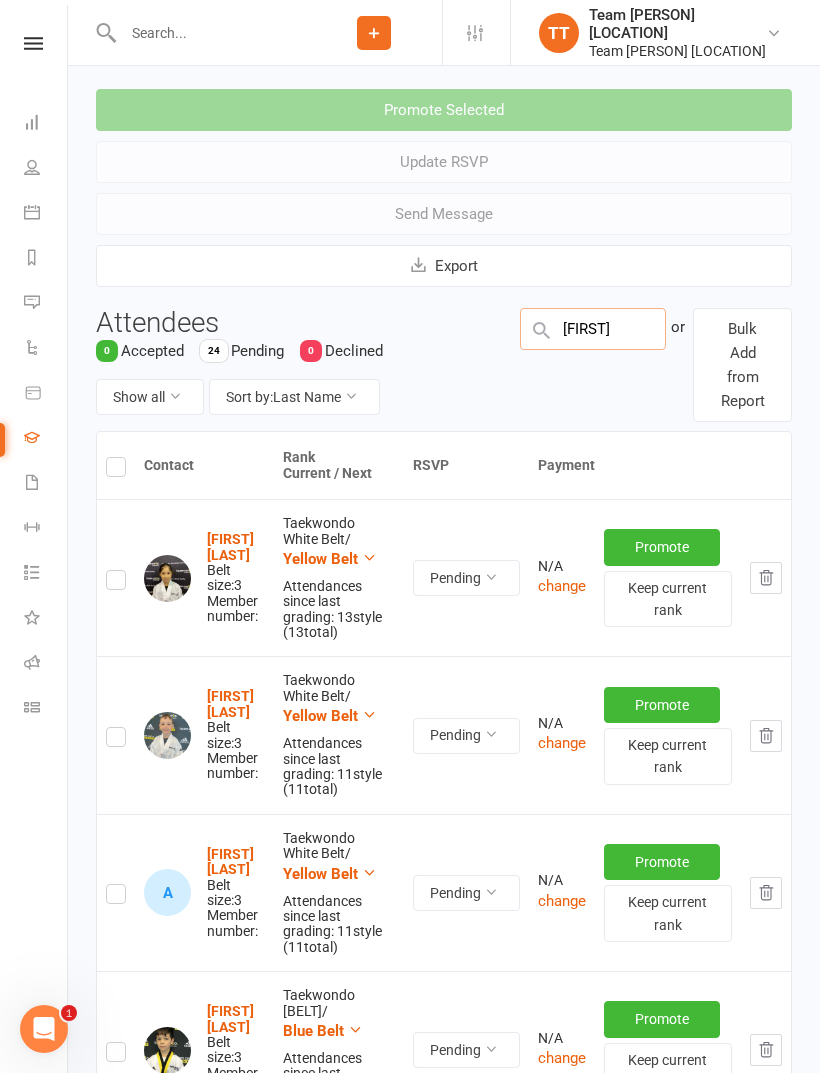 type on "Grace" 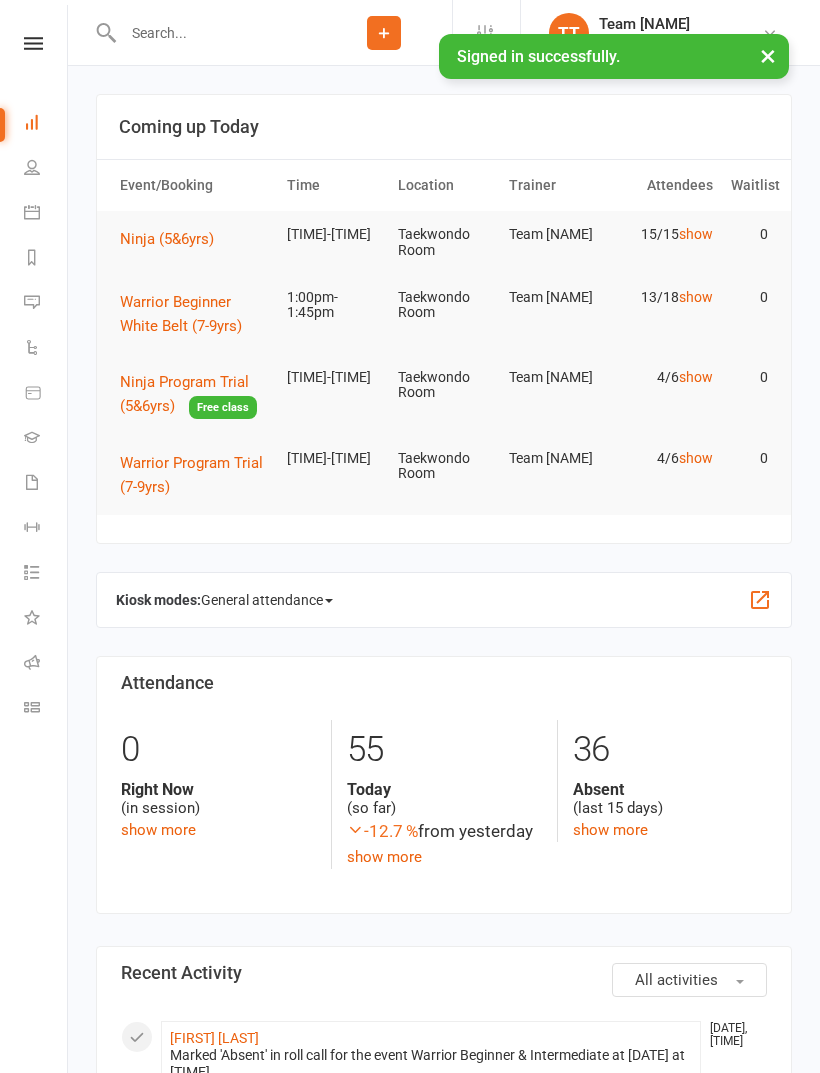 scroll, scrollTop: 0, scrollLeft: 0, axis: both 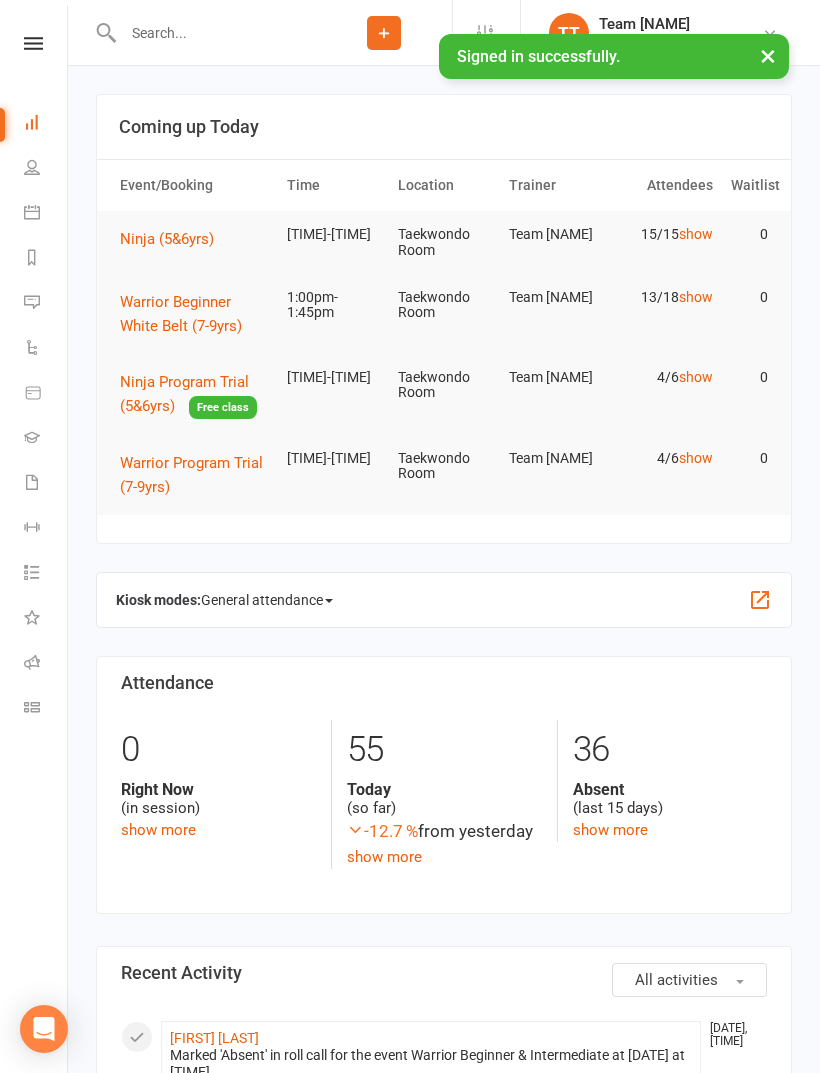 click on "Gradings" at bounding box center (46, 439) 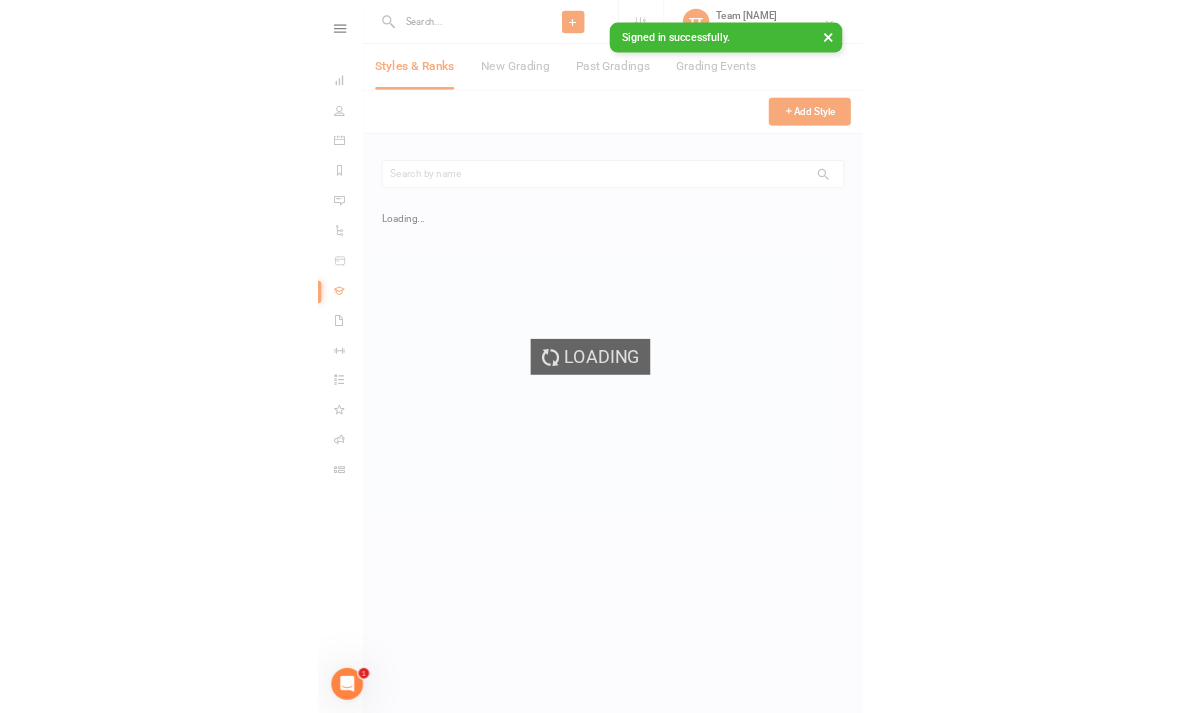 scroll, scrollTop: 0, scrollLeft: 0, axis: both 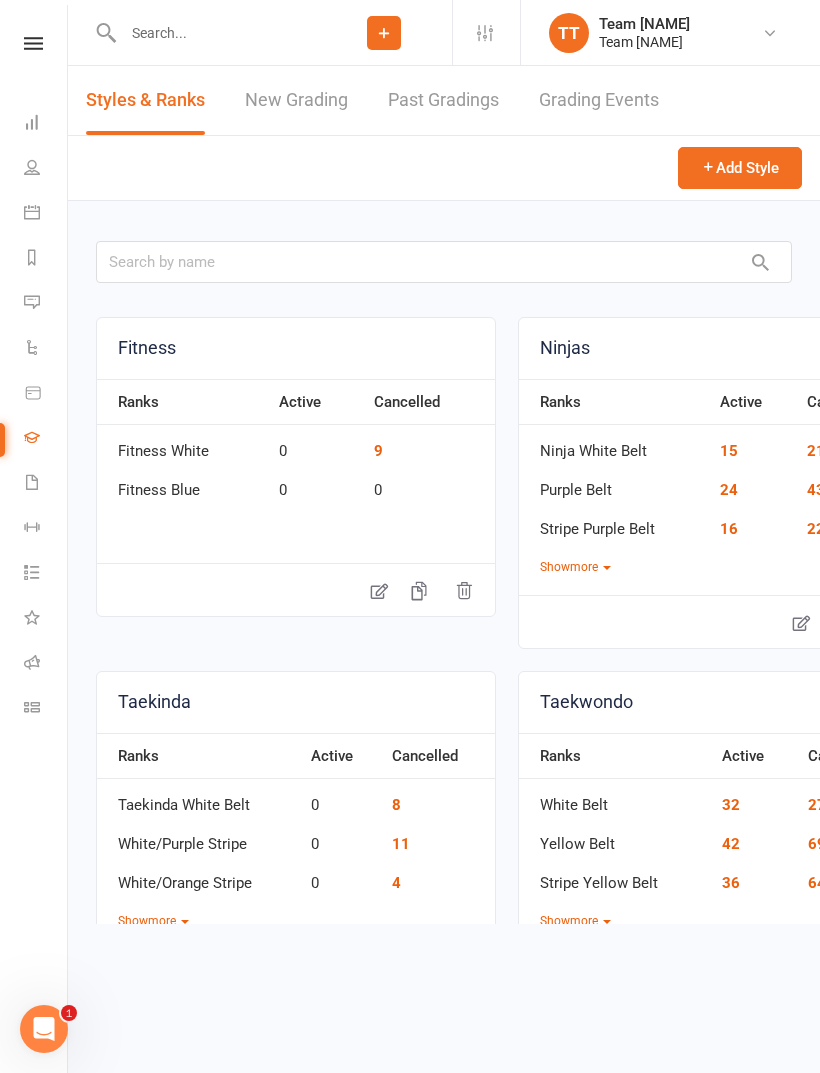 click on "New Grading" at bounding box center (296, 100) 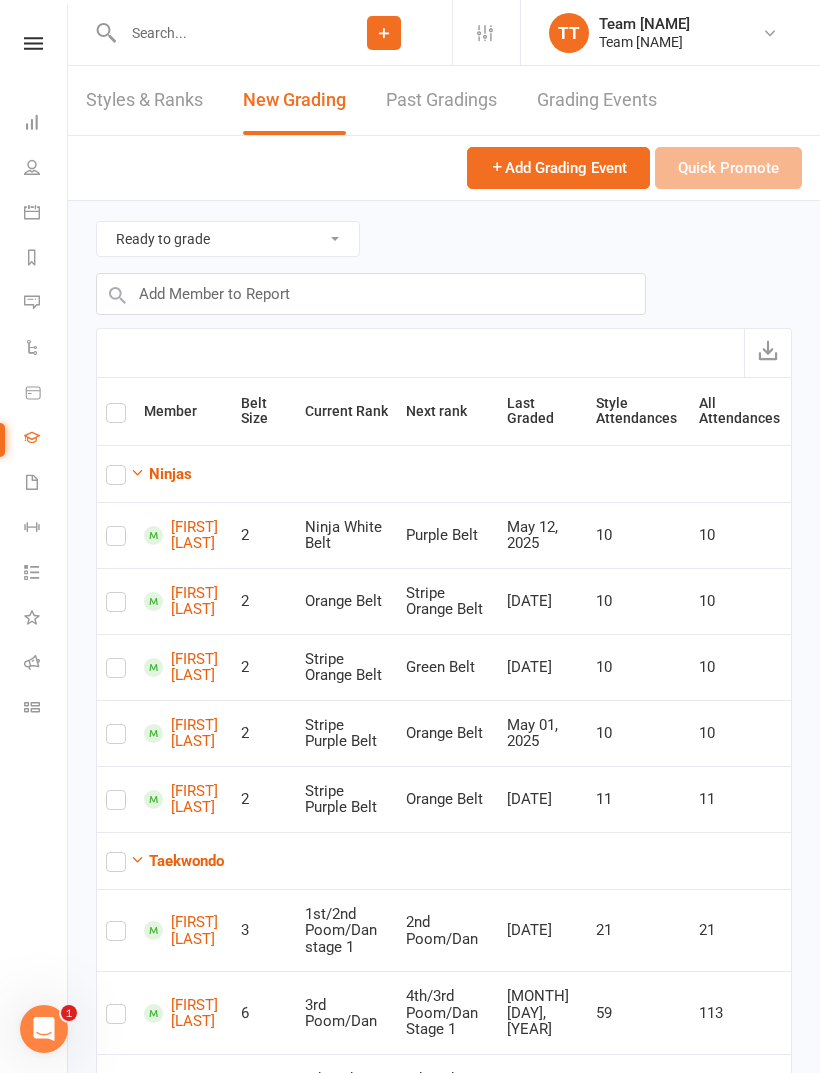 click on "Past Gradings" at bounding box center (441, 100) 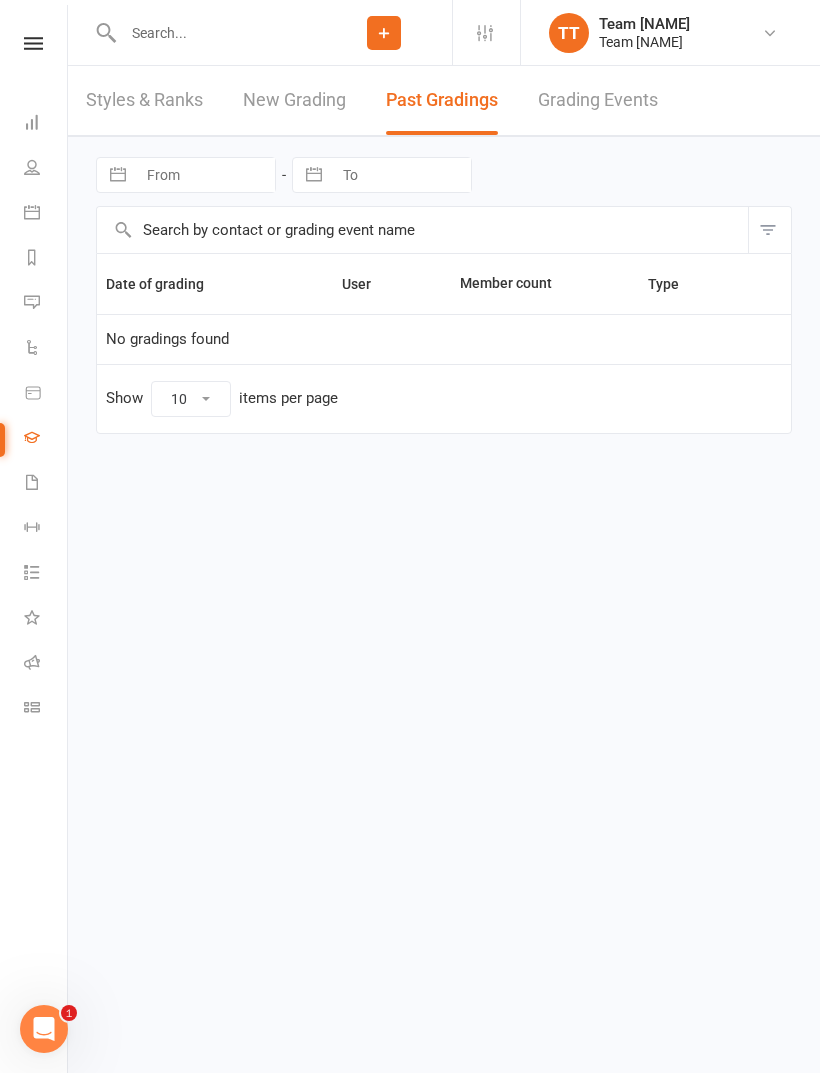 click on "Grading Events" at bounding box center [598, 100] 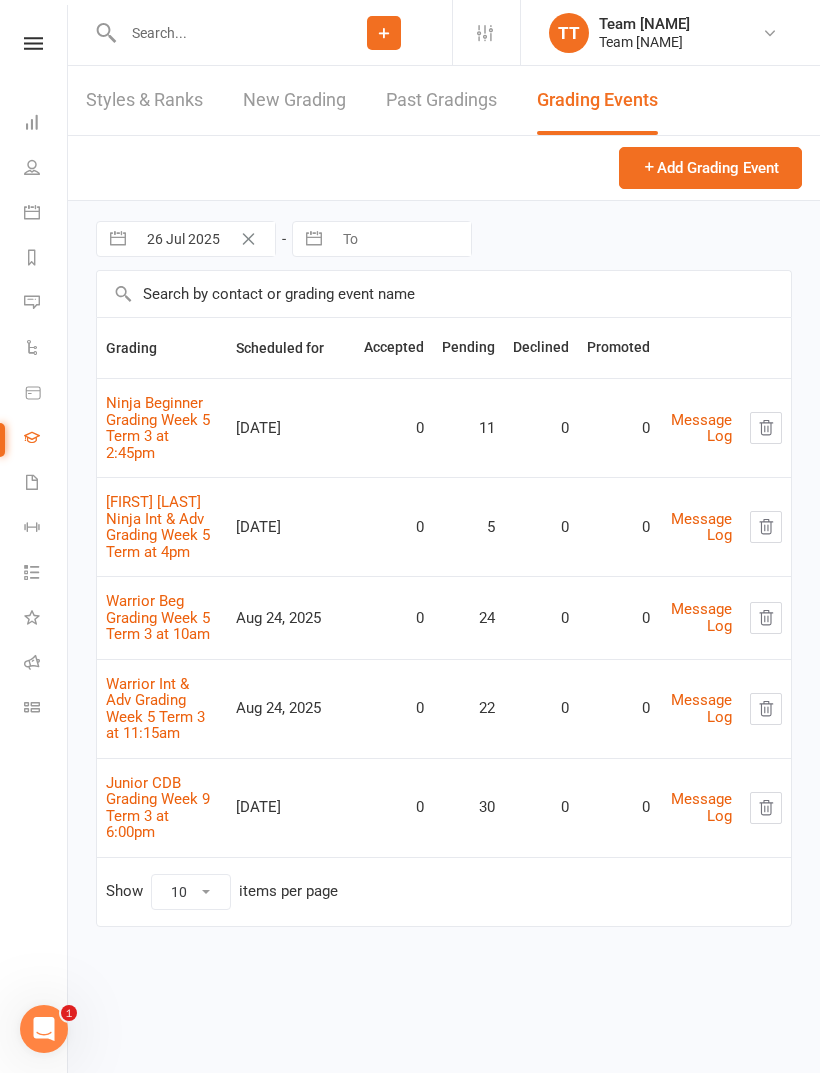 click on "Warrior Beg Grading Week 5 Term 3 at 10am" at bounding box center (158, 617) 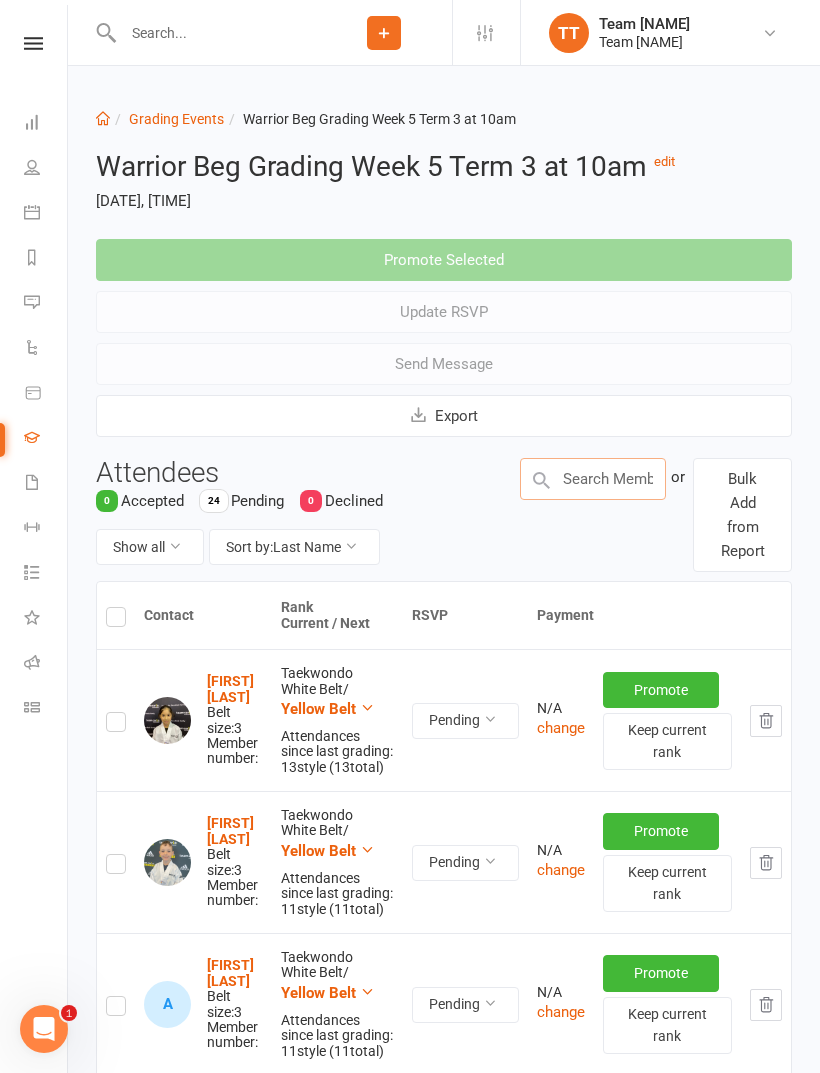 click at bounding box center (593, 479) 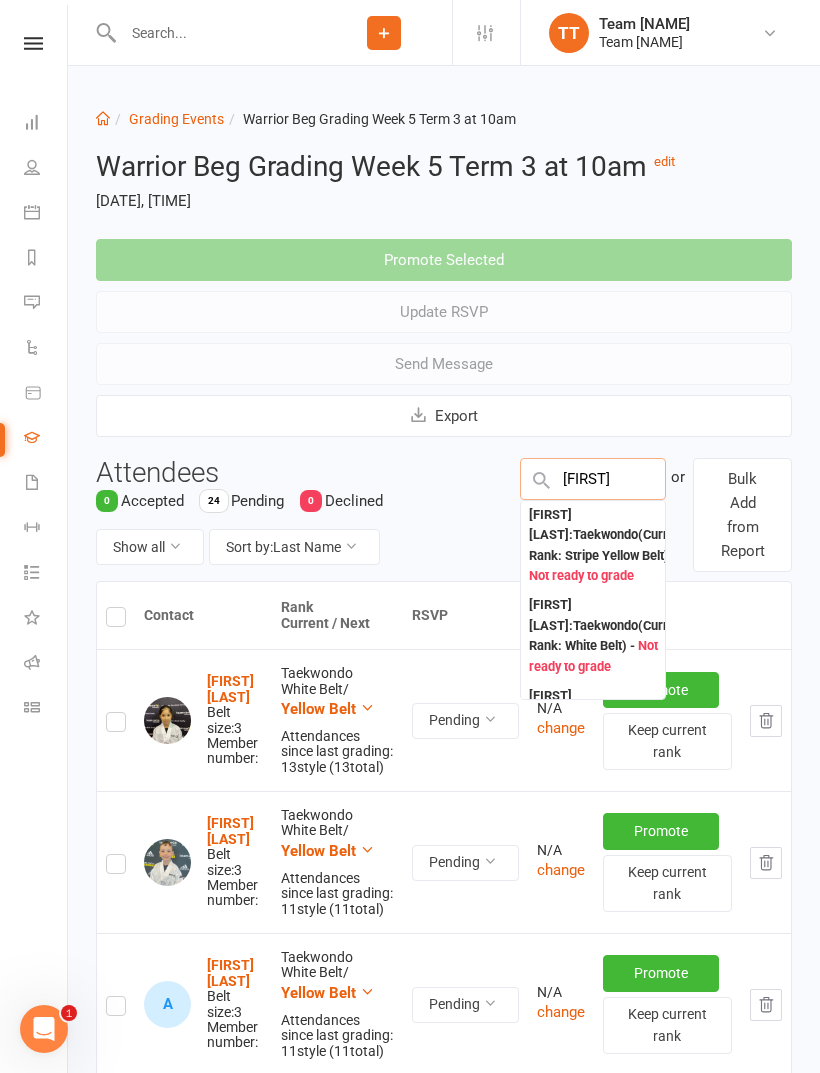 type on "[FIRST]" 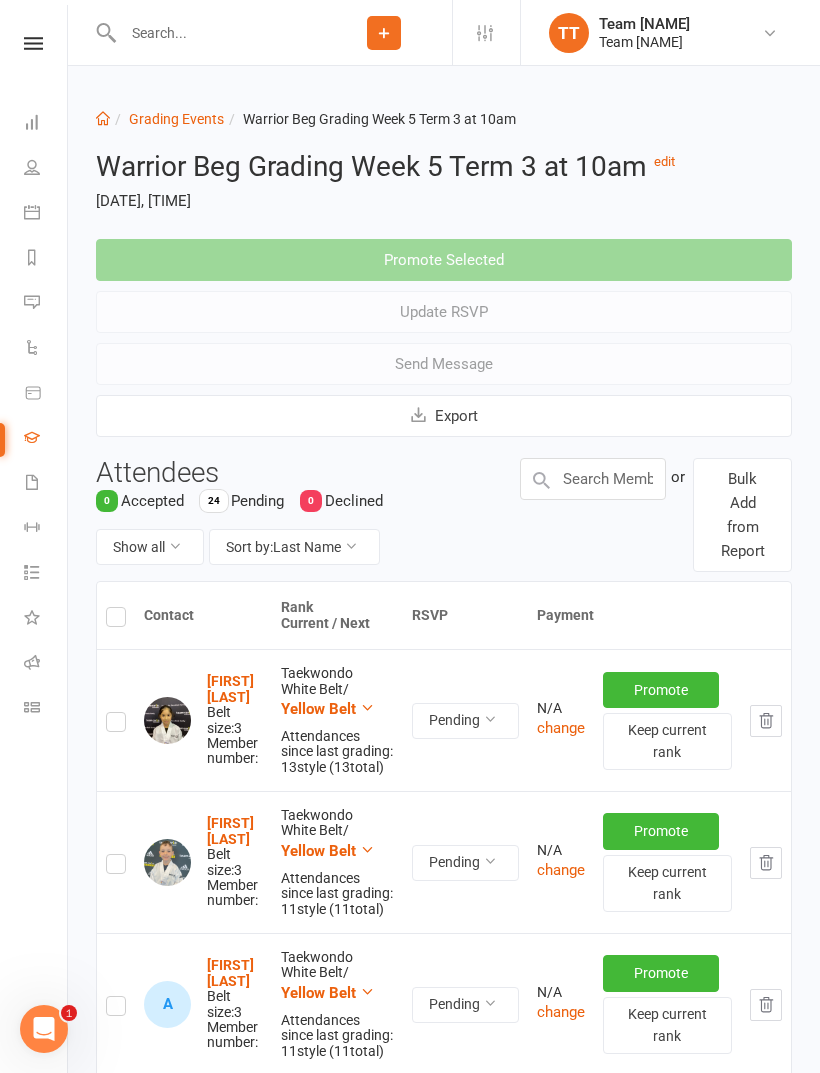 click on "Bulk Add from Report" at bounding box center [742, 515] 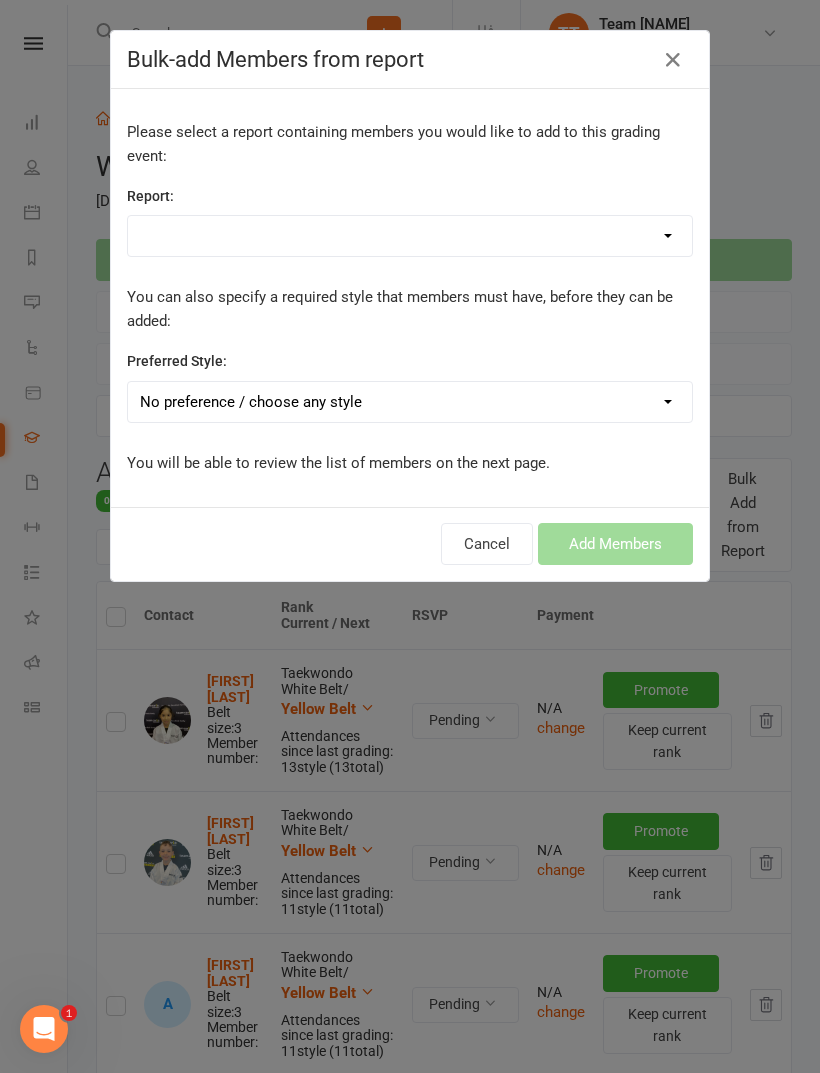 click at bounding box center [673, 60] 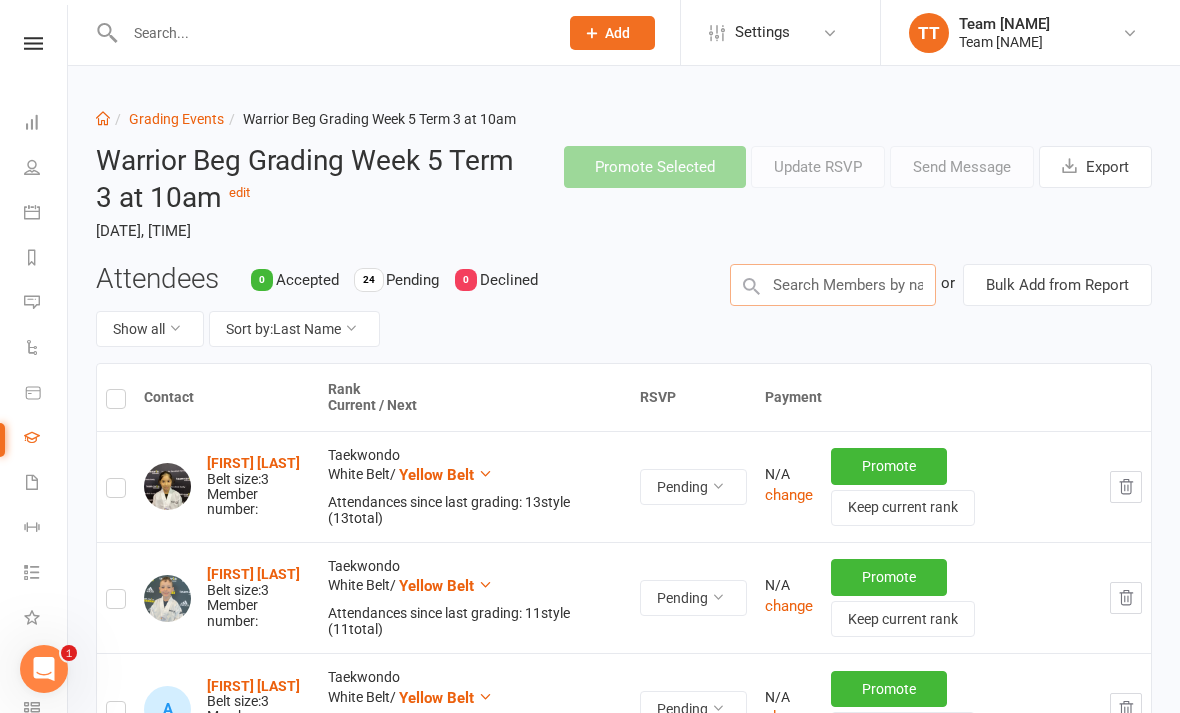 click at bounding box center [833, 285] 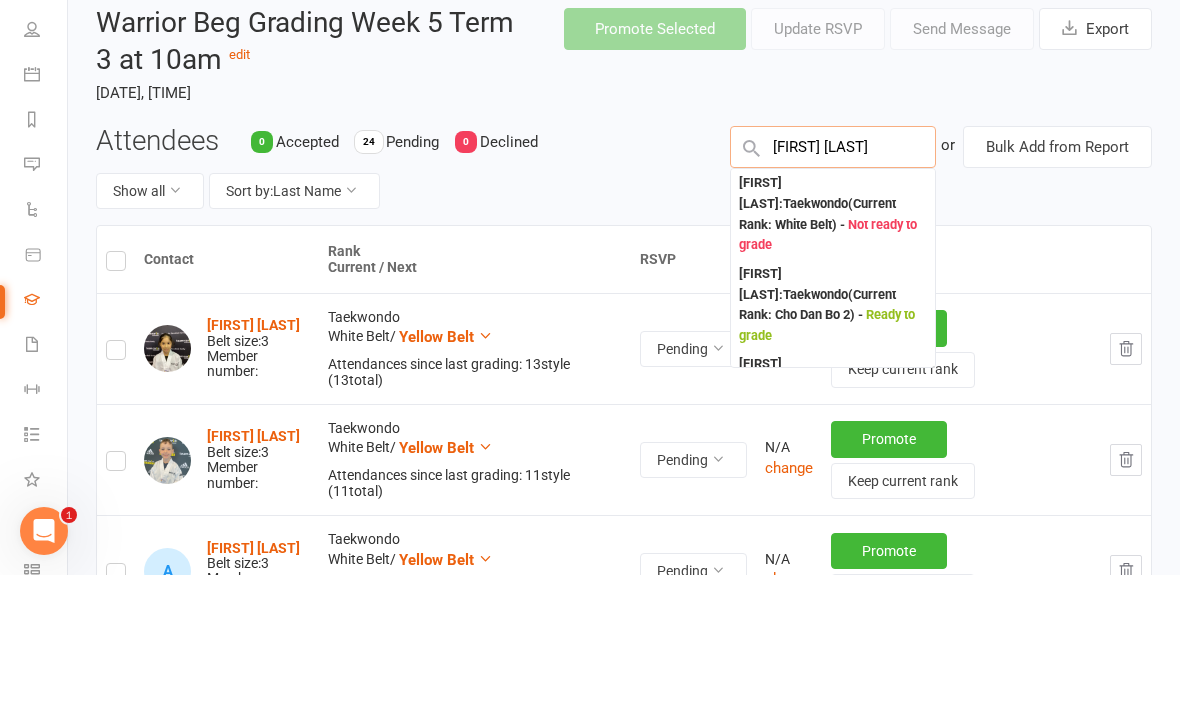 type on "[FIRST] [LAST]" 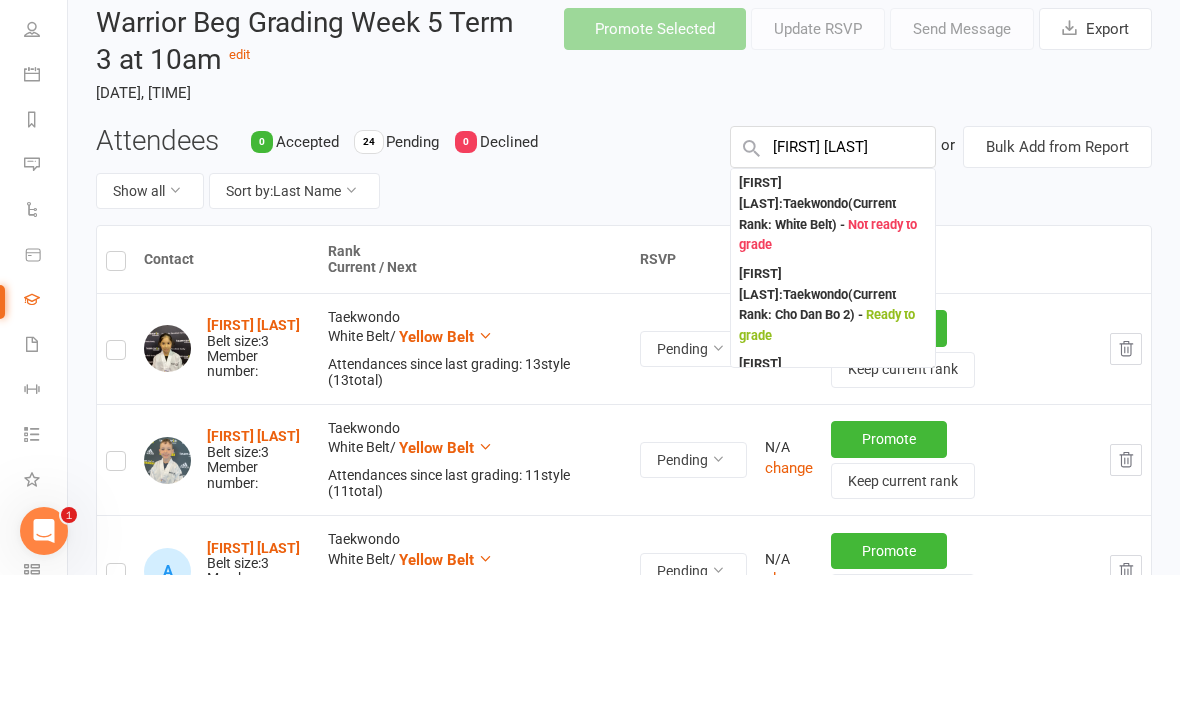 click on "[FIRST] [LAST] : Taekwondo (Current Rank: White Belt ) - Not ready to grade" at bounding box center (833, 352) 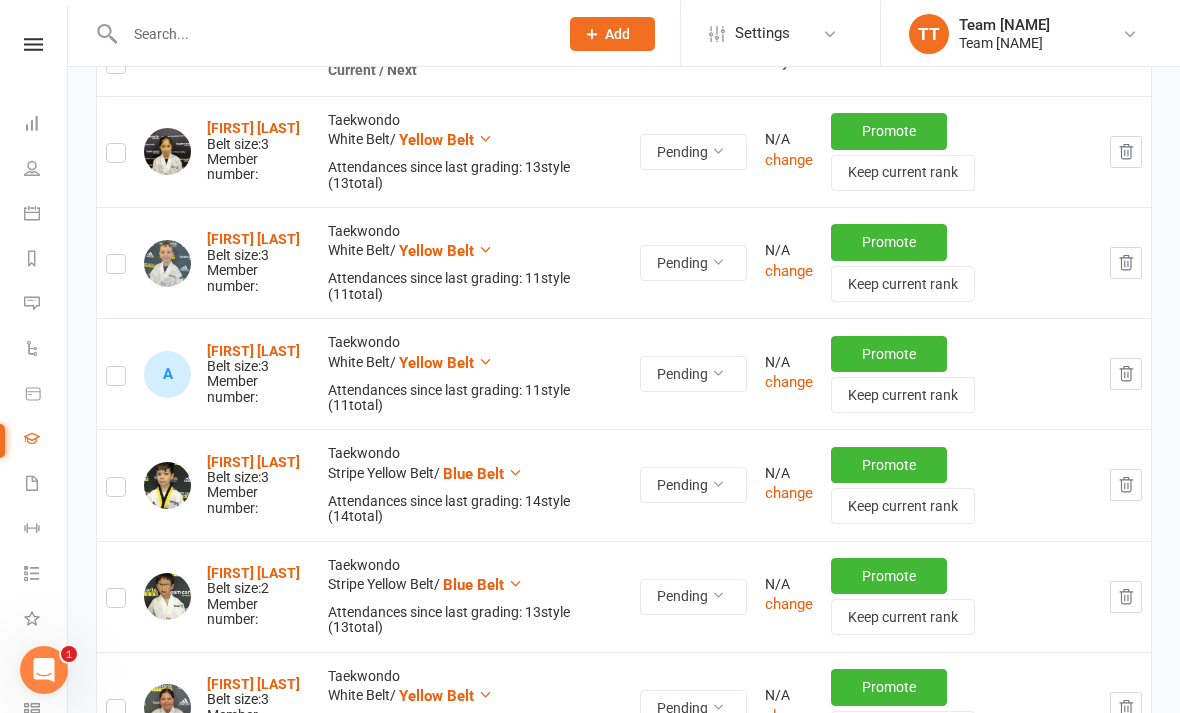 scroll, scrollTop: 335, scrollLeft: 0, axis: vertical 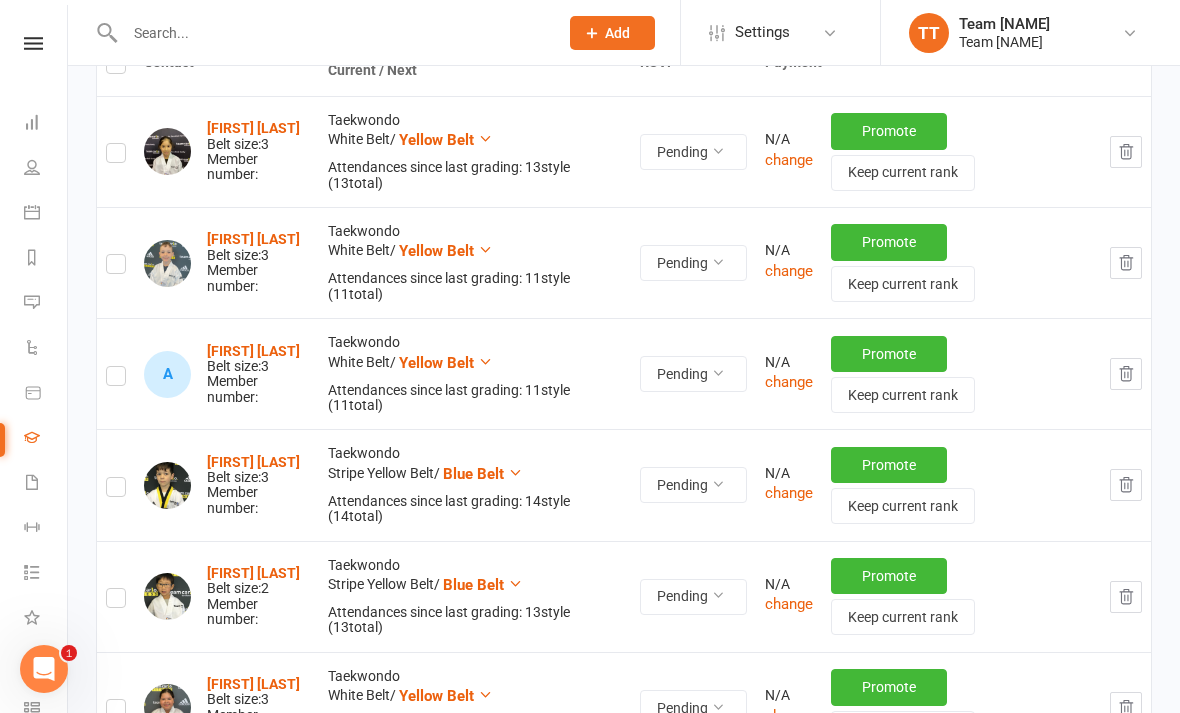 click at bounding box center (32, 662) 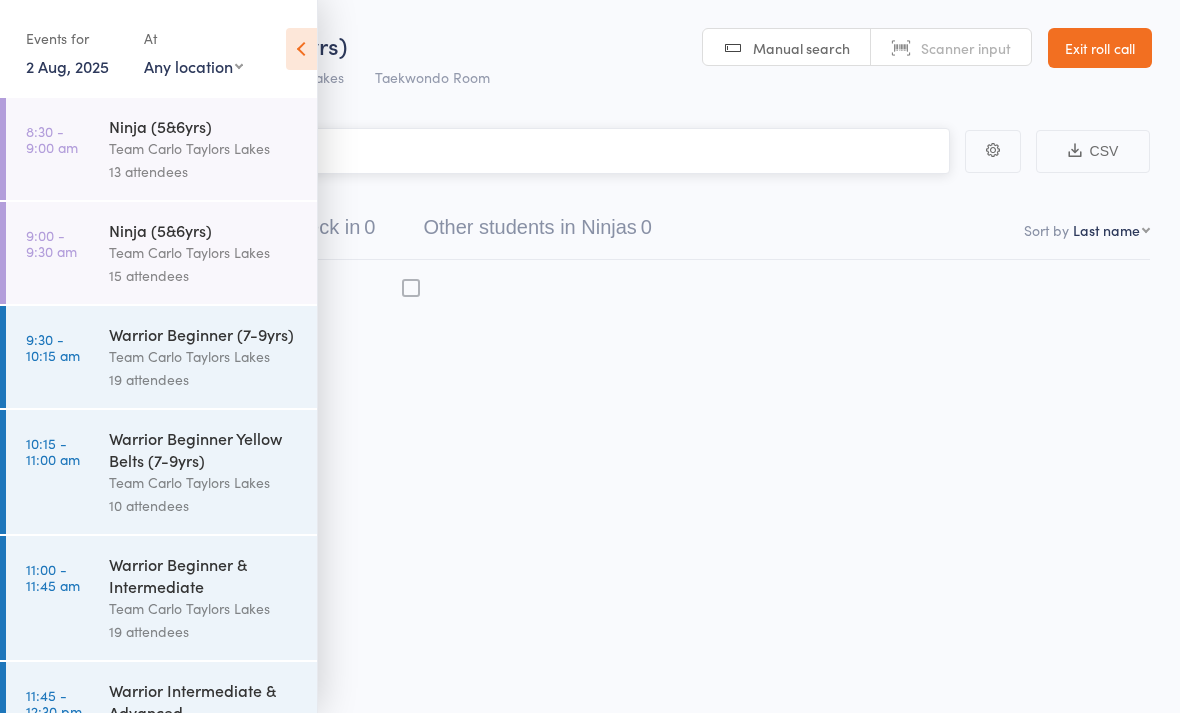scroll, scrollTop: 0, scrollLeft: 0, axis: both 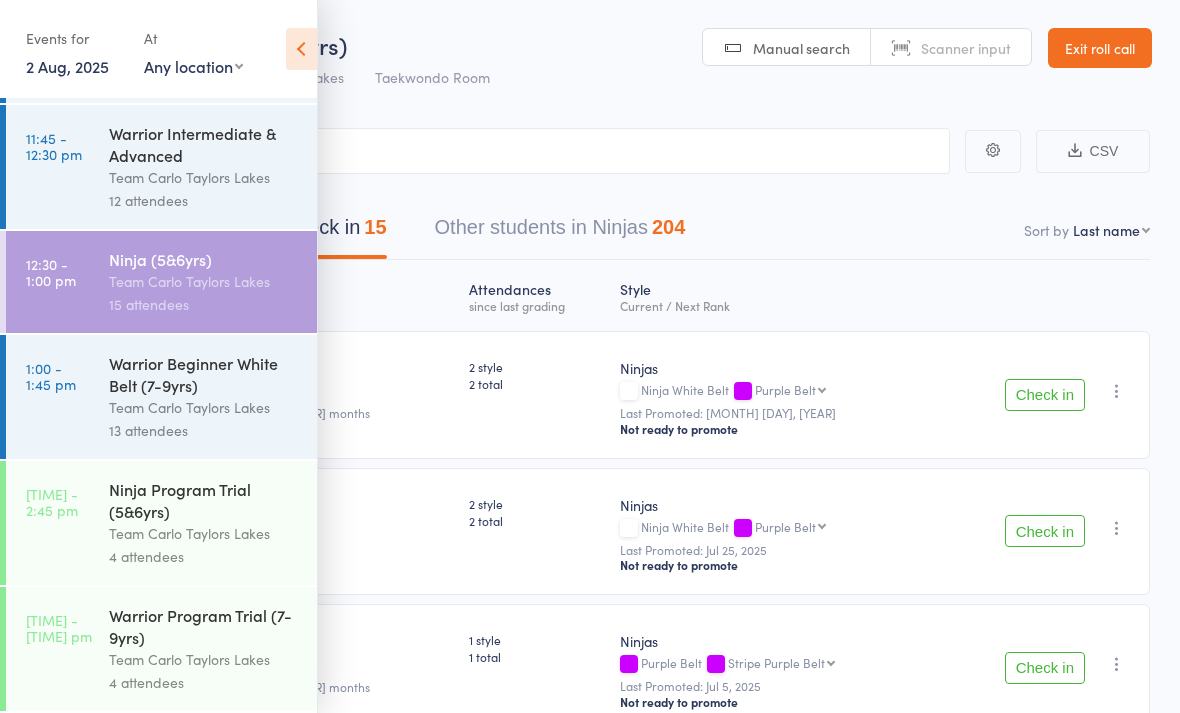 click at bounding box center [301, 49] 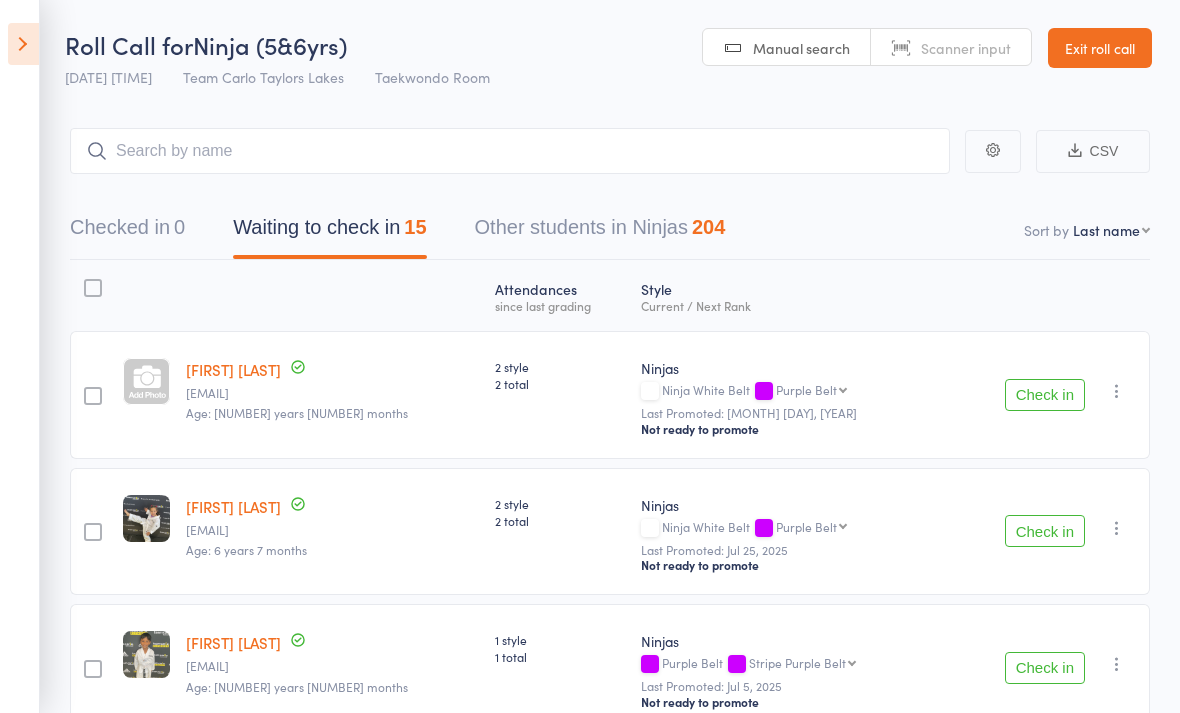 click on "Ninja (5&6yrs)" at bounding box center [270, 44] 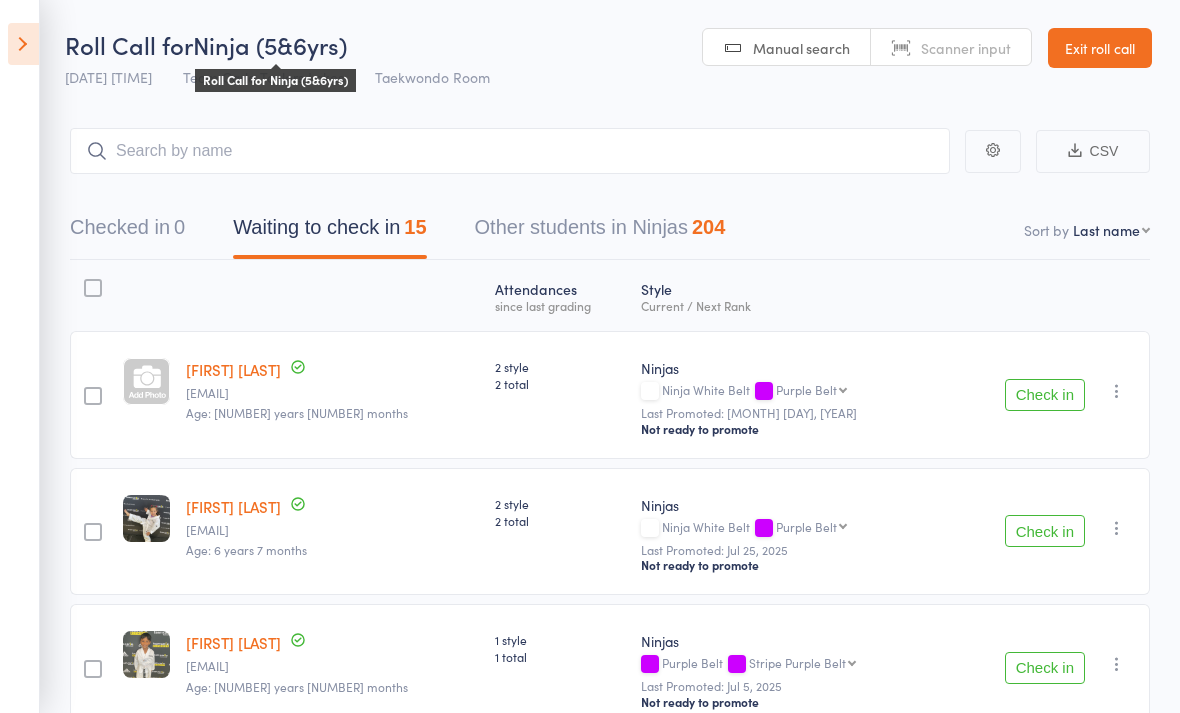 click on "Check in" at bounding box center [1045, 395] 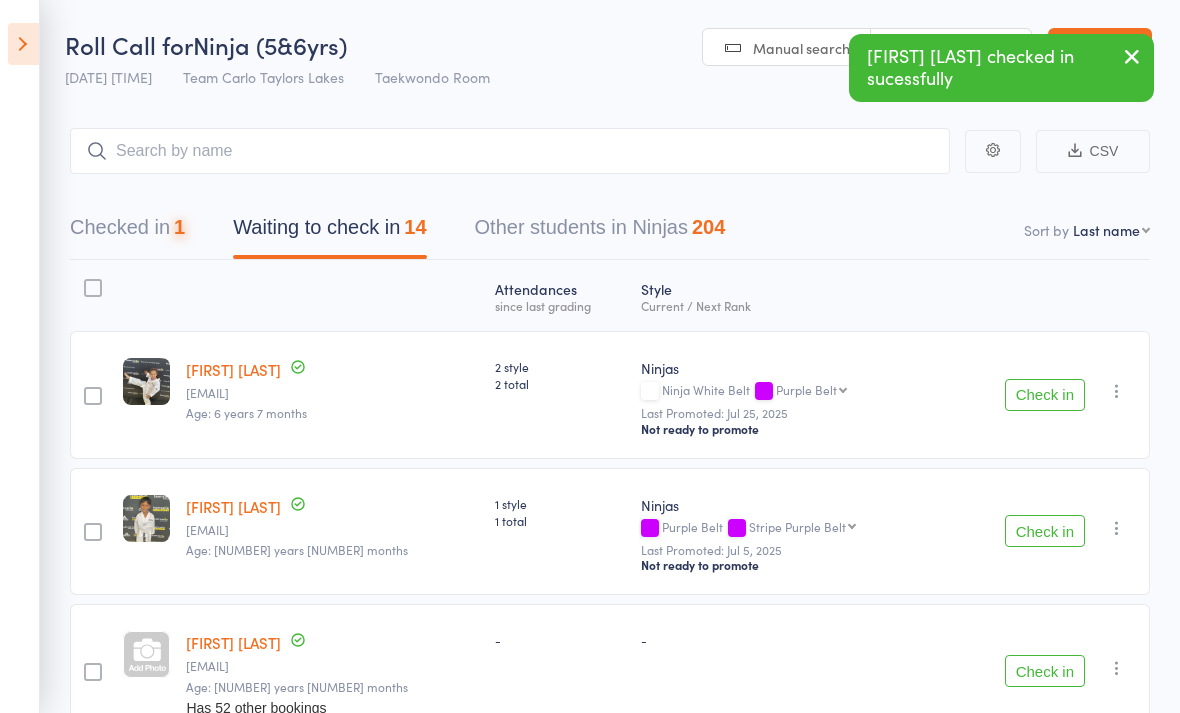 click on "Check in" at bounding box center [1045, 395] 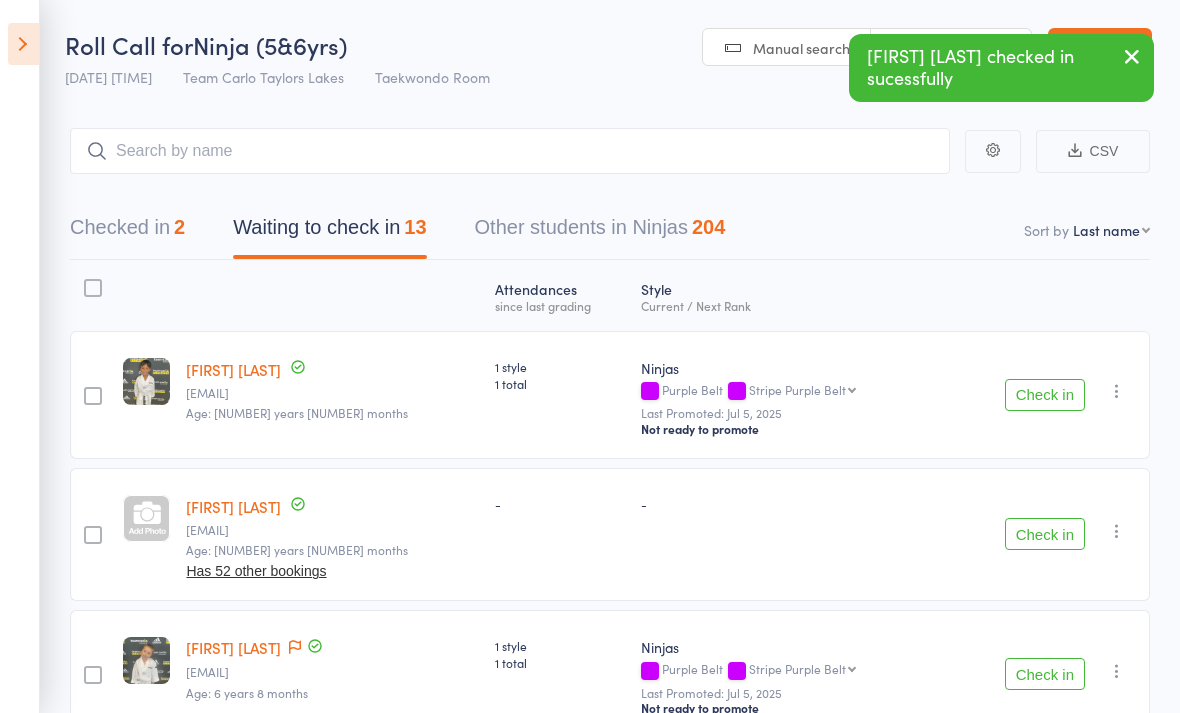 click on "Check in" at bounding box center (1045, 395) 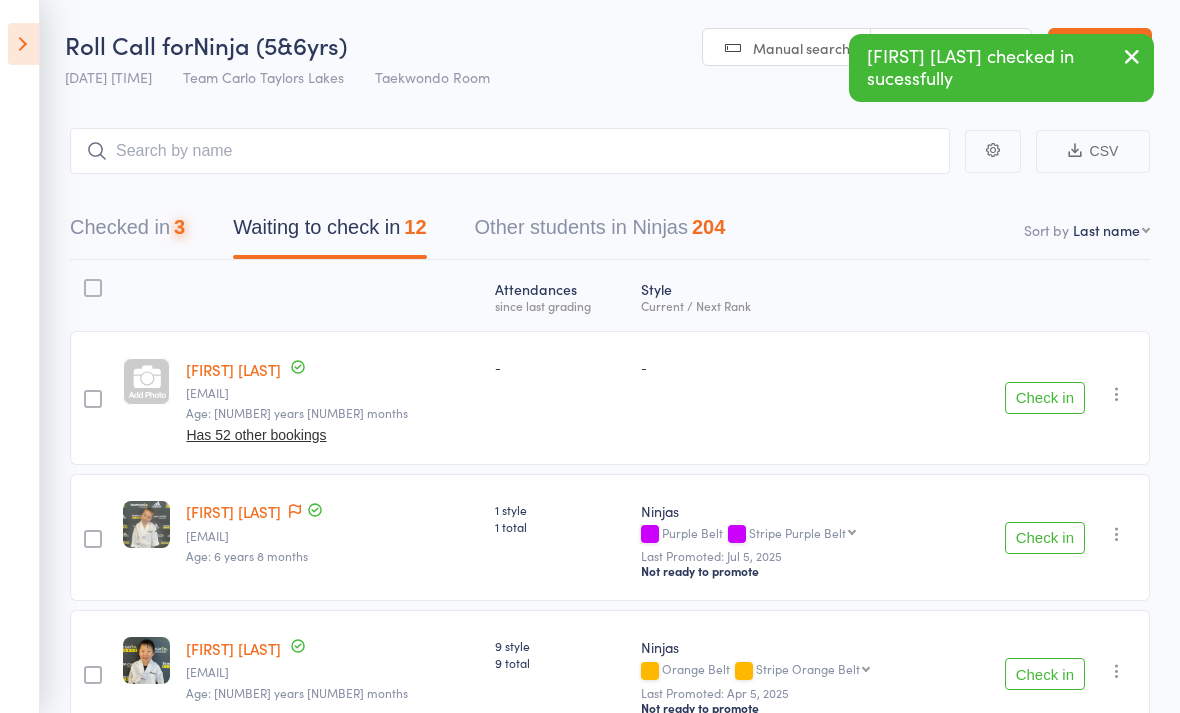 click on "Check in" at bounding box center (1045, 398) 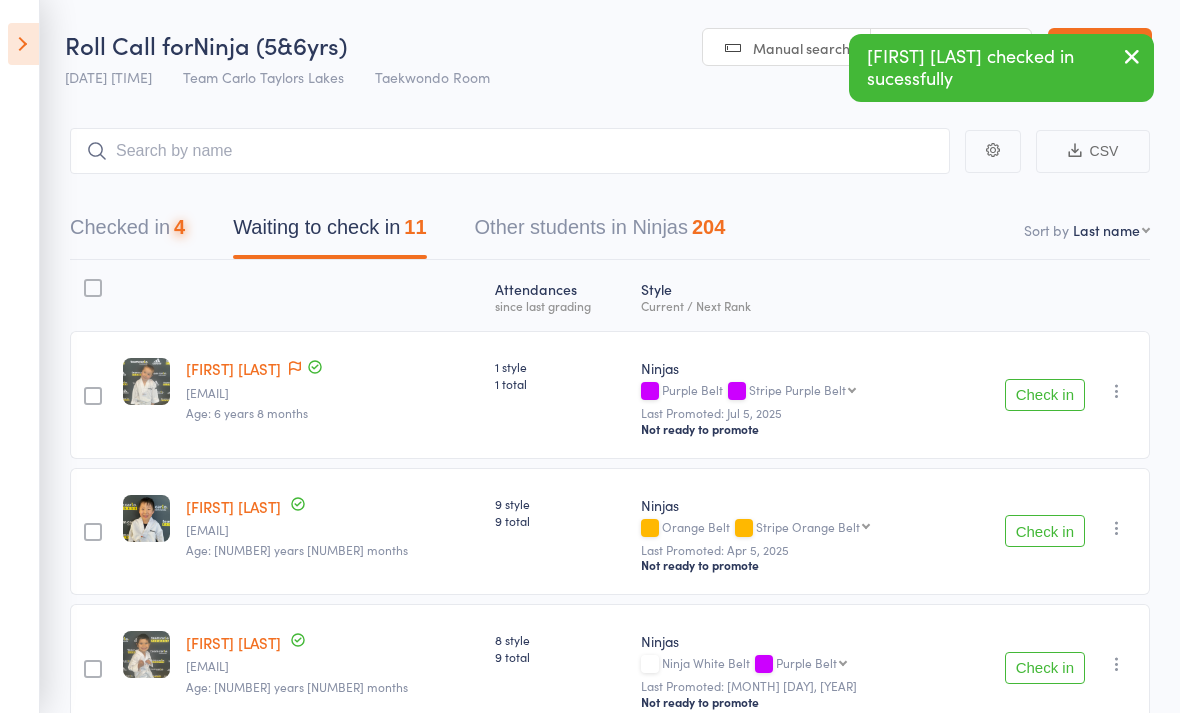 click on "Check in" at bounding box center [1045, 395] 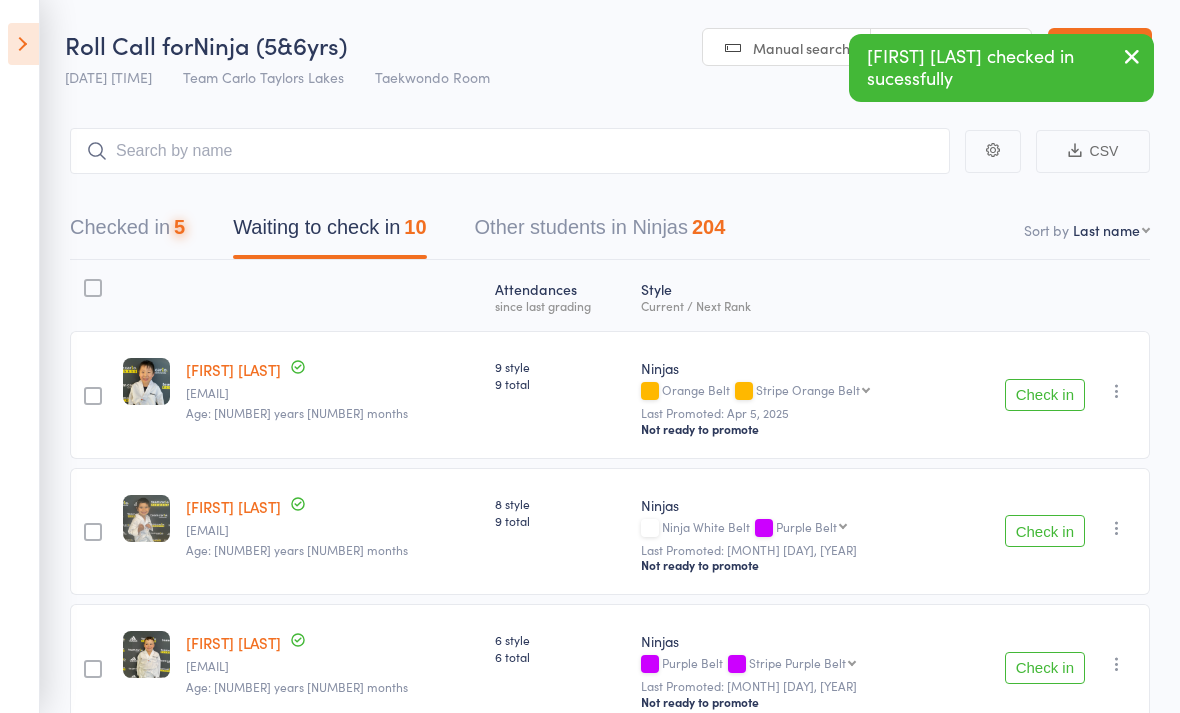 click on "Check in" at bounding box center (1045, 395) 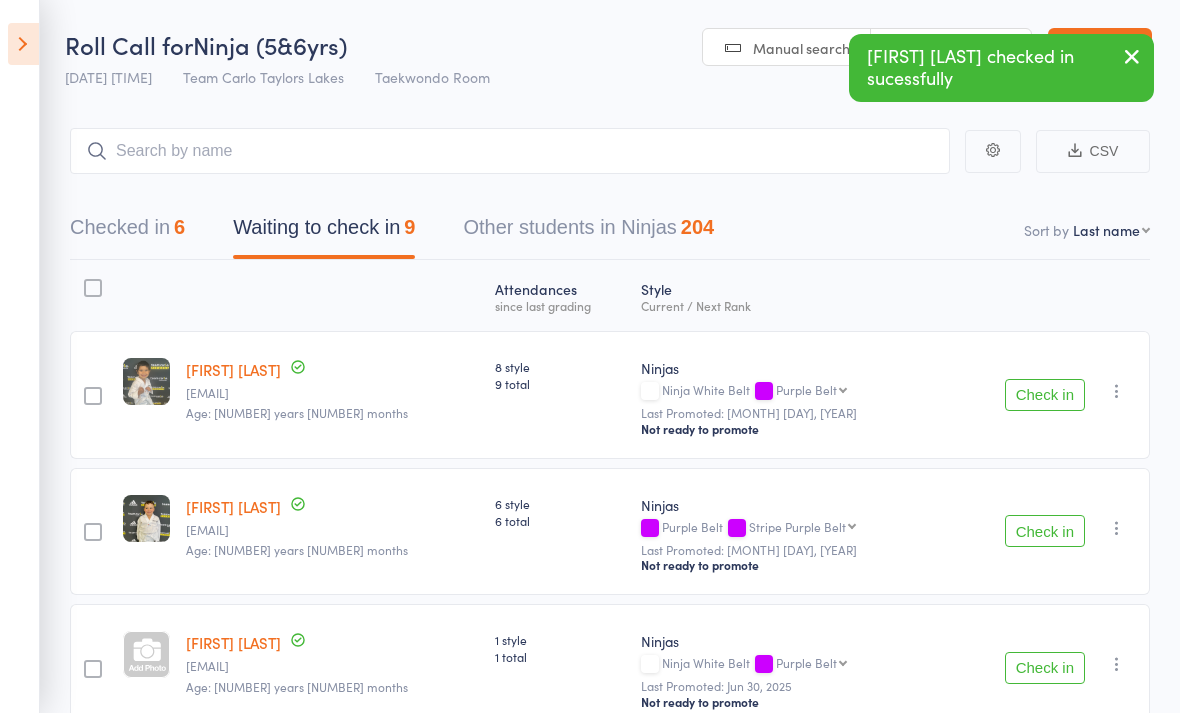 click on "Check in" at bounding box center [1045, 395] 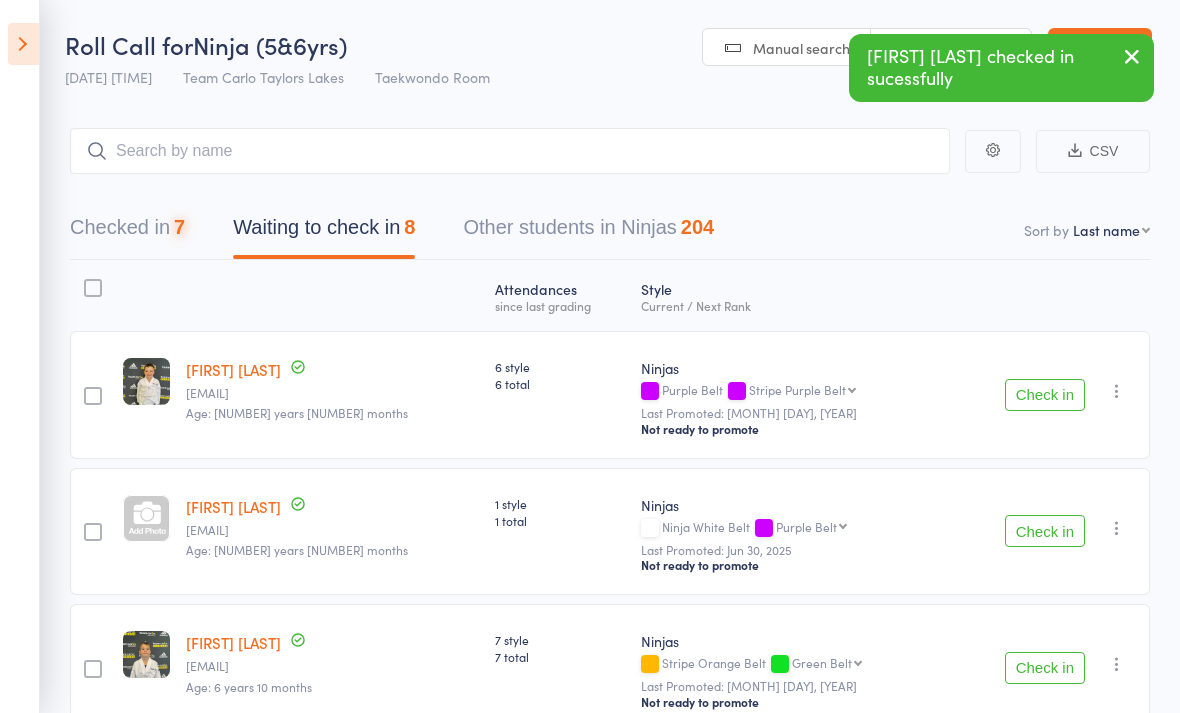 click on "Check in" at bounding box center (1045, 395) 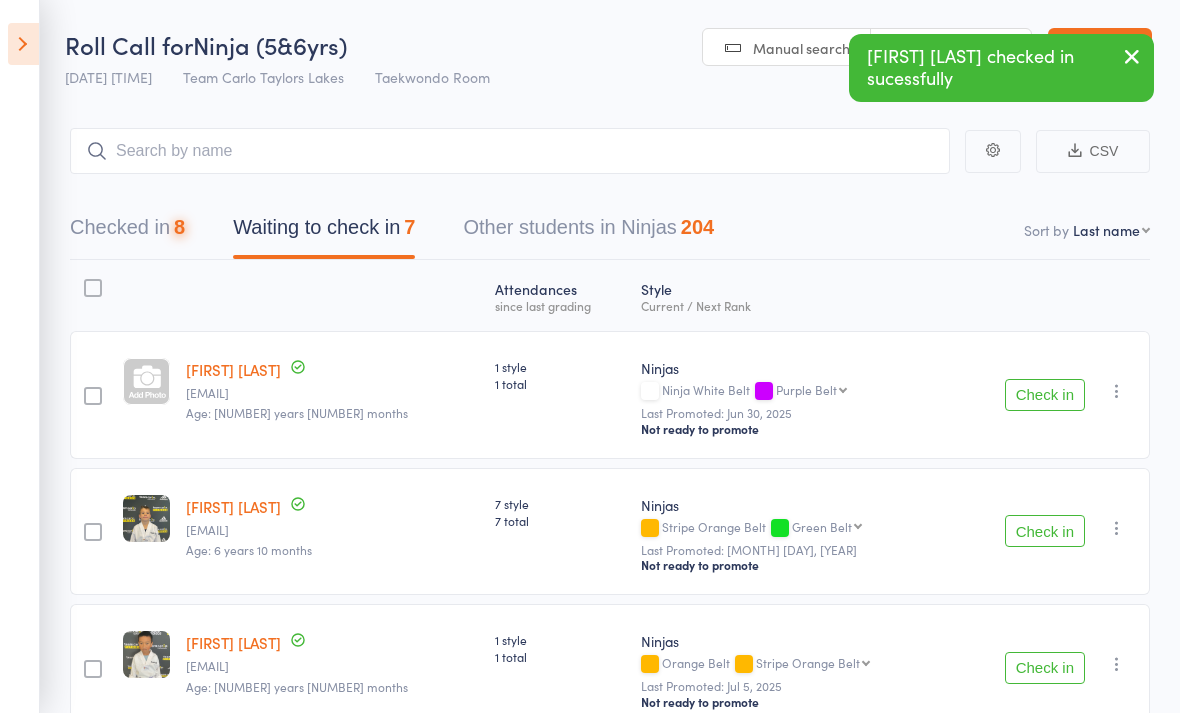 click on "Check in" at bounding box center (1045, 395) 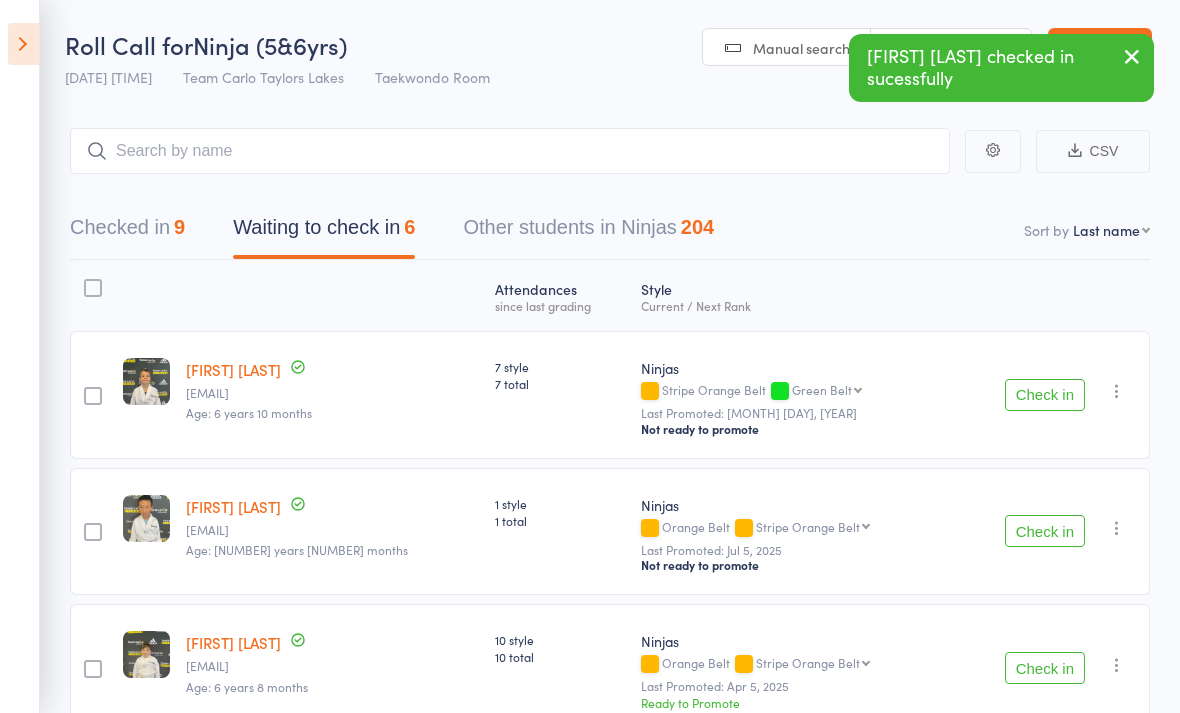 click on "Check in" at bounding box center [1045, 395] 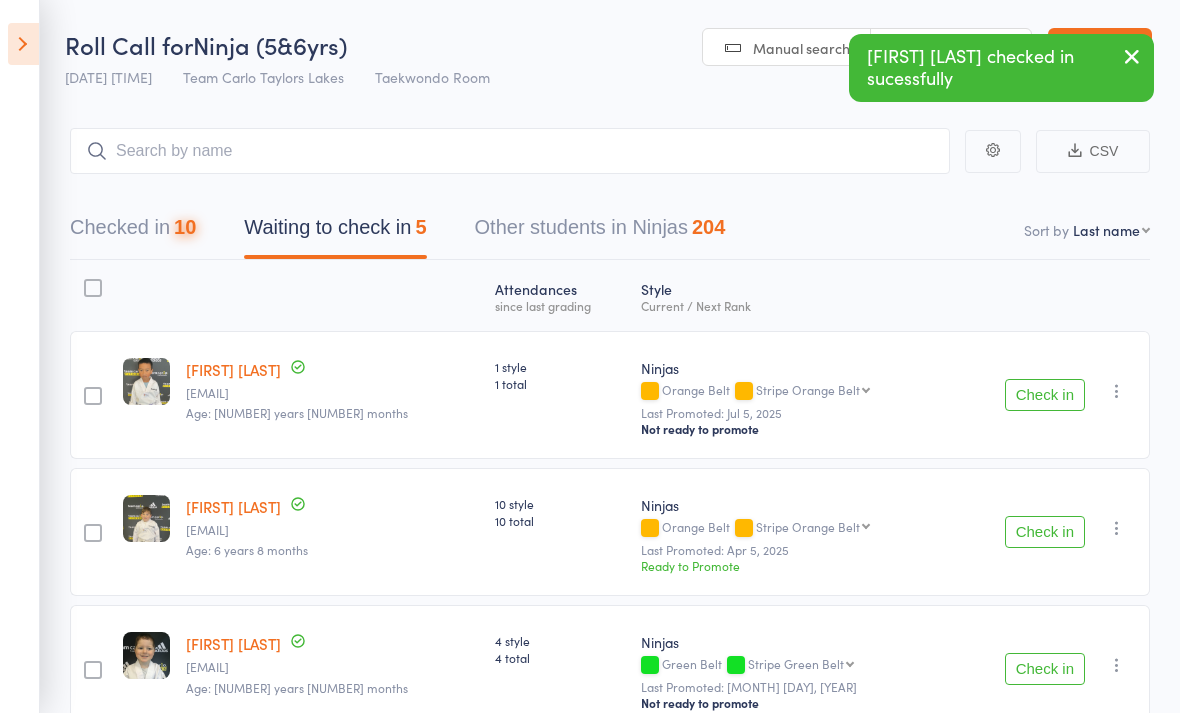 click on "Check in" at bounding box center (1045, 395) 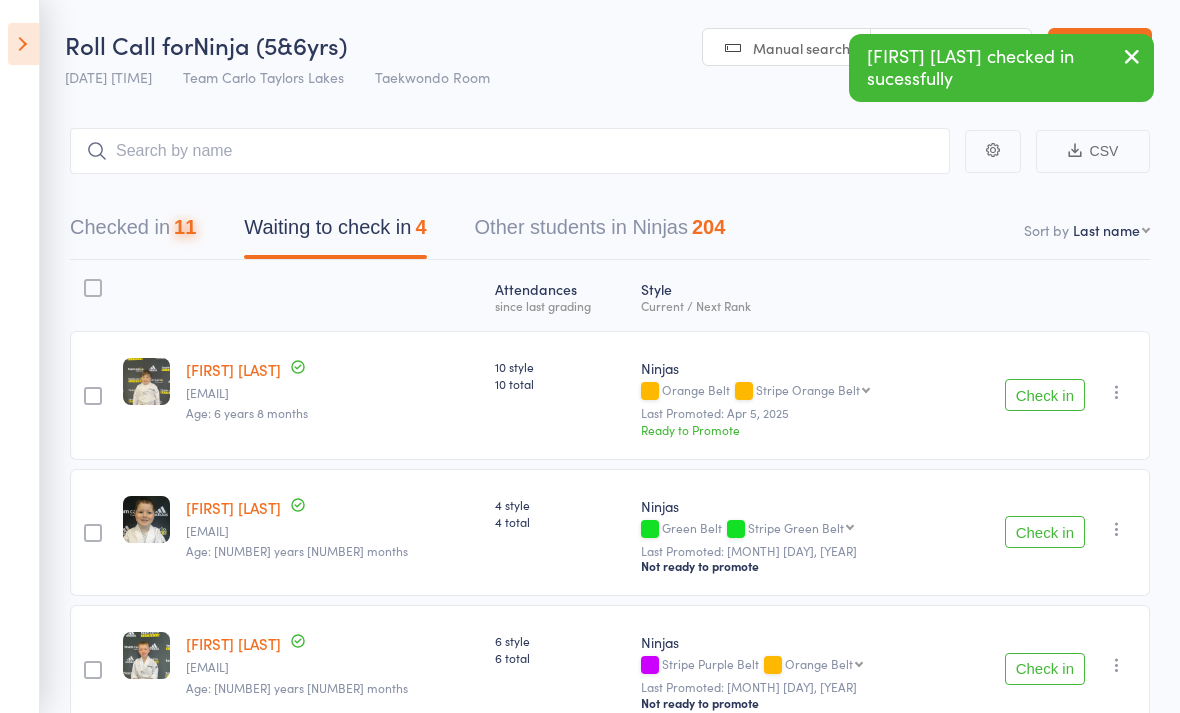 click on "Check in" at bounding box center [1045, 395] 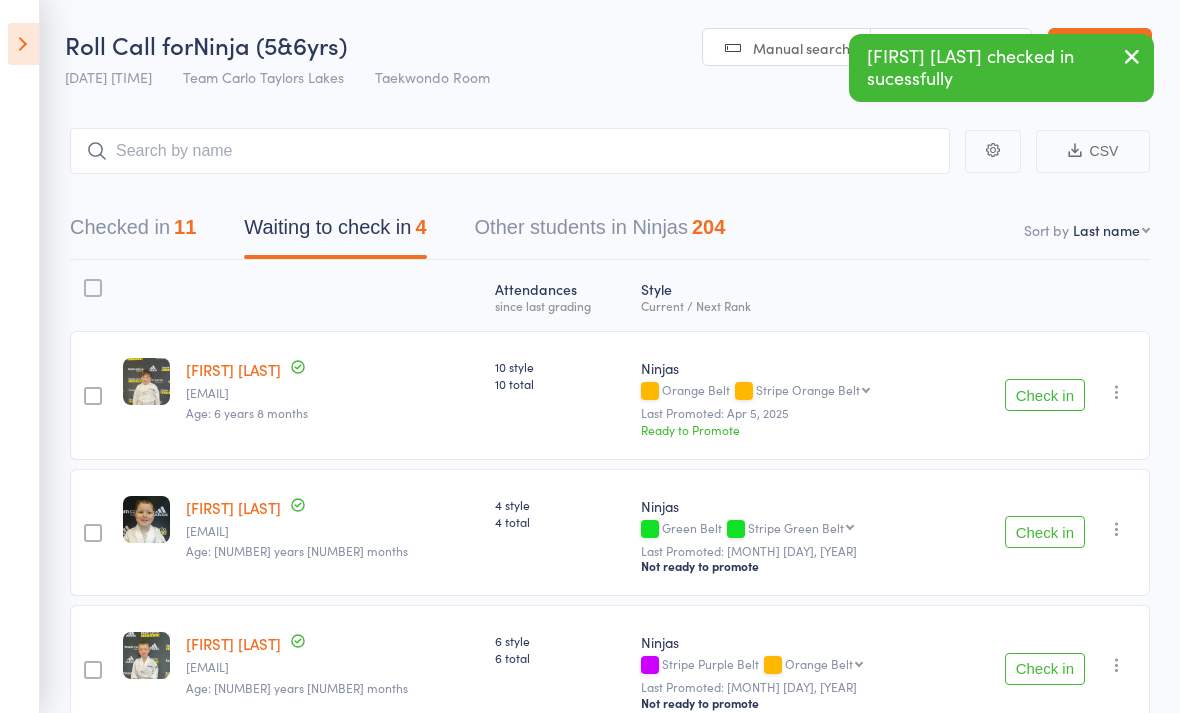click on "Check in" at bounding box center (1045, 532) 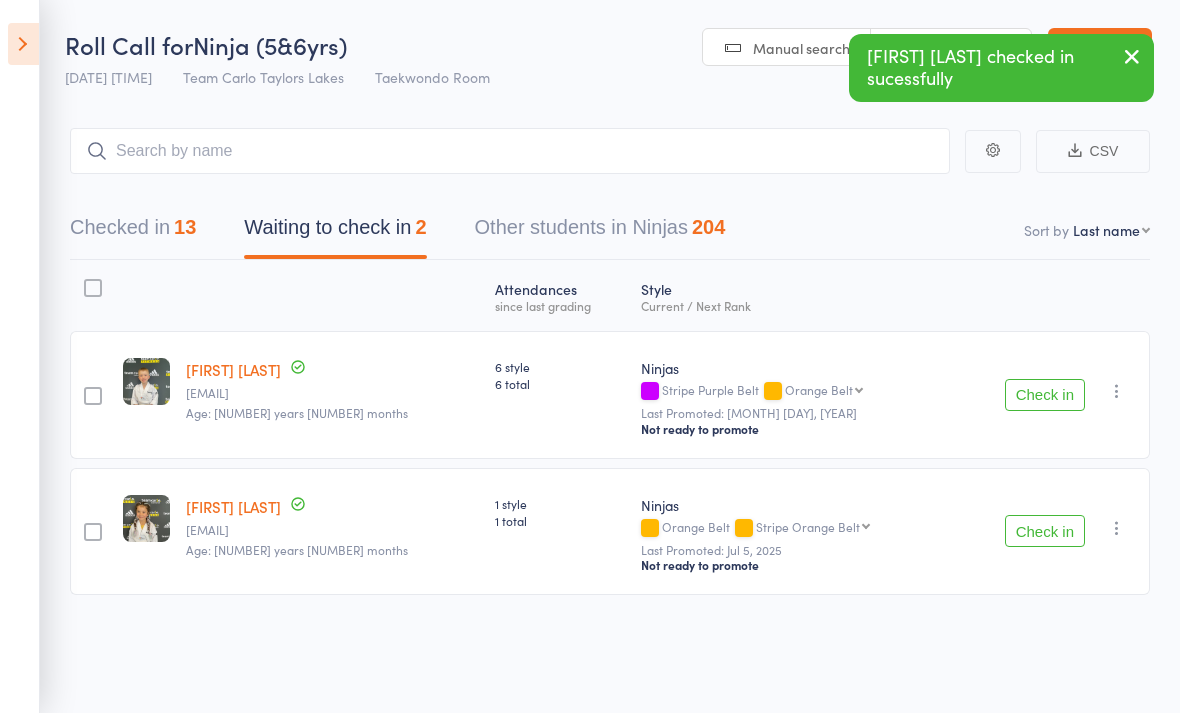 click on "Check in" at bounding box center (1045, 395) 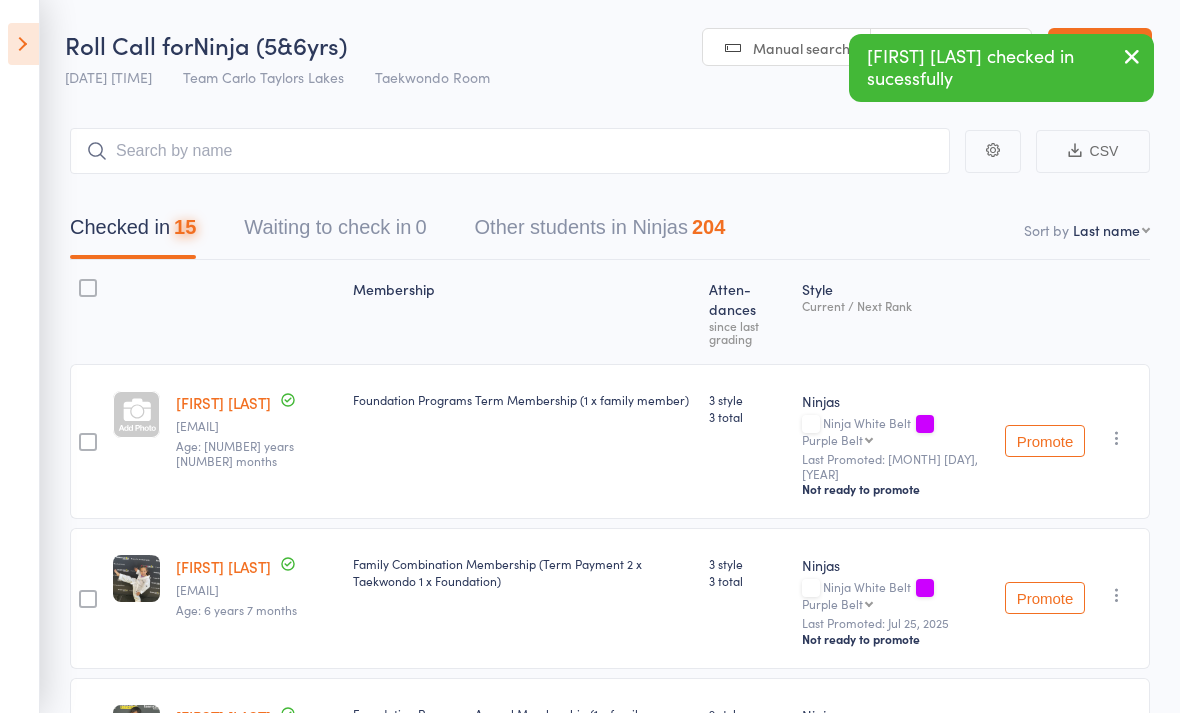 click on "Events for 2 Aug, 2025 2 Aug, 2025
August 2025
Sun Mon Tue Wed Thu Fri Sat
31
27
28
29
30
31
01
02
32
03
04
05
06
07
08
09
33
10
11
12
13
14
15
16
34
17
18
19
20
21
22
23
35
24
25
26
27
28
29
30" at bounding box center (20, 356) 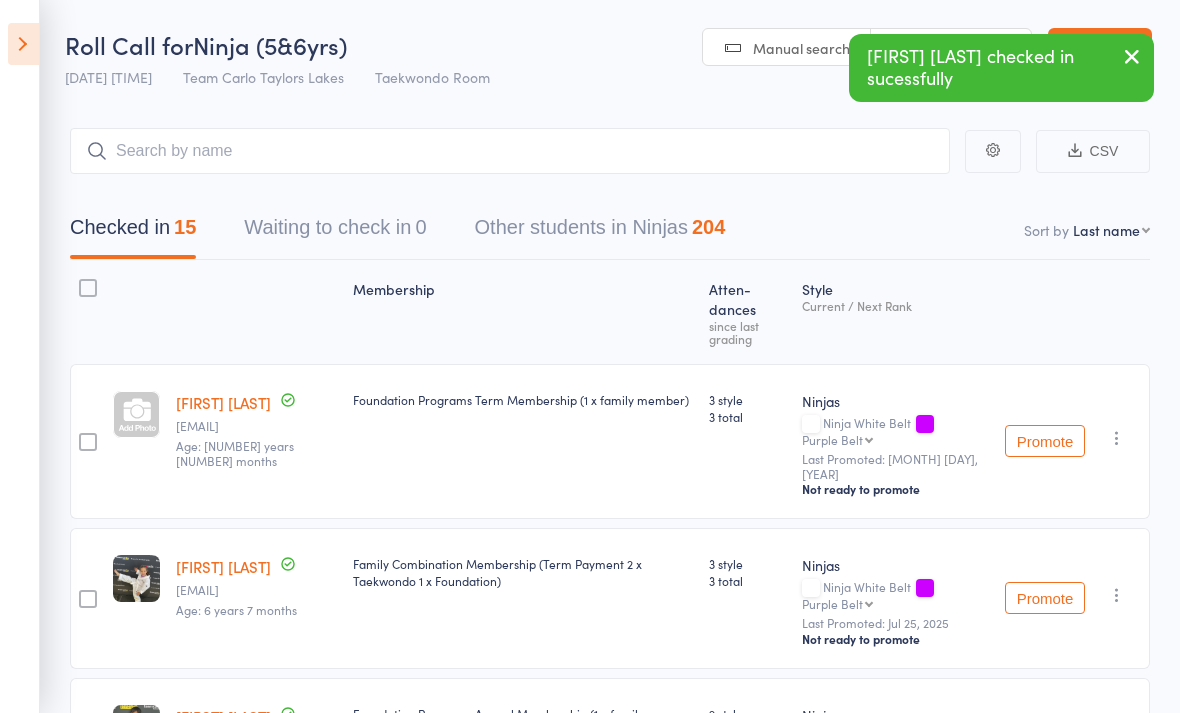 click on "Events for 2 Aug, 2025 2 Aug, 2025
August 2025
Sun Mon Tue Wed Thu Fri Sat
31
27
28
29
30
31
01
02
32
03
04
05
06
07
08
09
33
10
11
12
13
14
15
16
34
17
18
19
20
21
22
23
35
24
25
26
27
28
29
30" at bounding box center (20, 356) 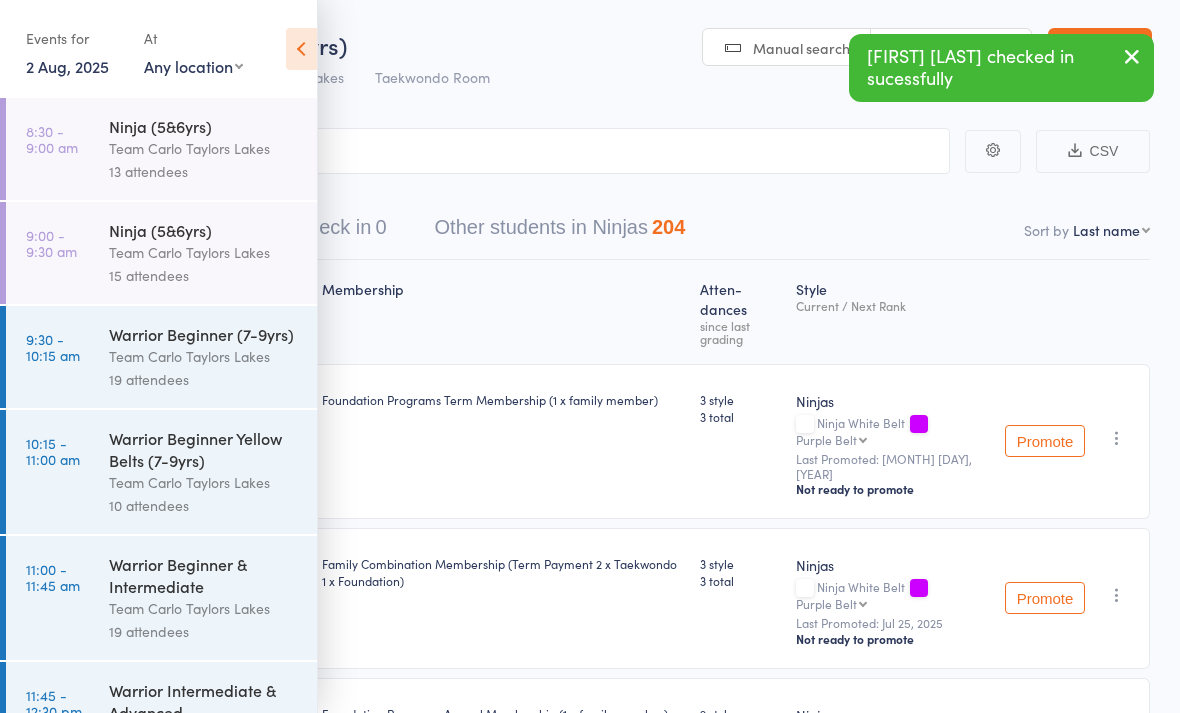 scroll, scrollTop: 589, scrollLeft: 0, axis: vertical 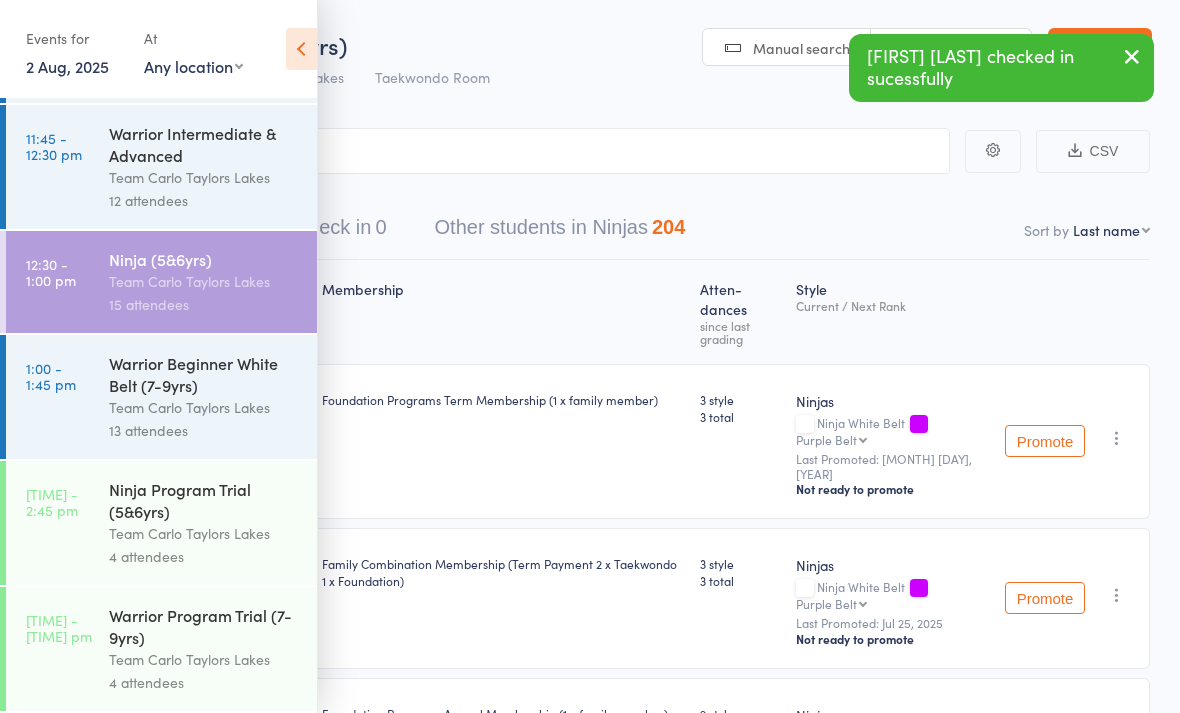 click on "11:45 - 12:30 pm Warrior Intermediate & Advanced Team Carlo Taylors Lakes 12 attendees" at bounding box center [161, 167] 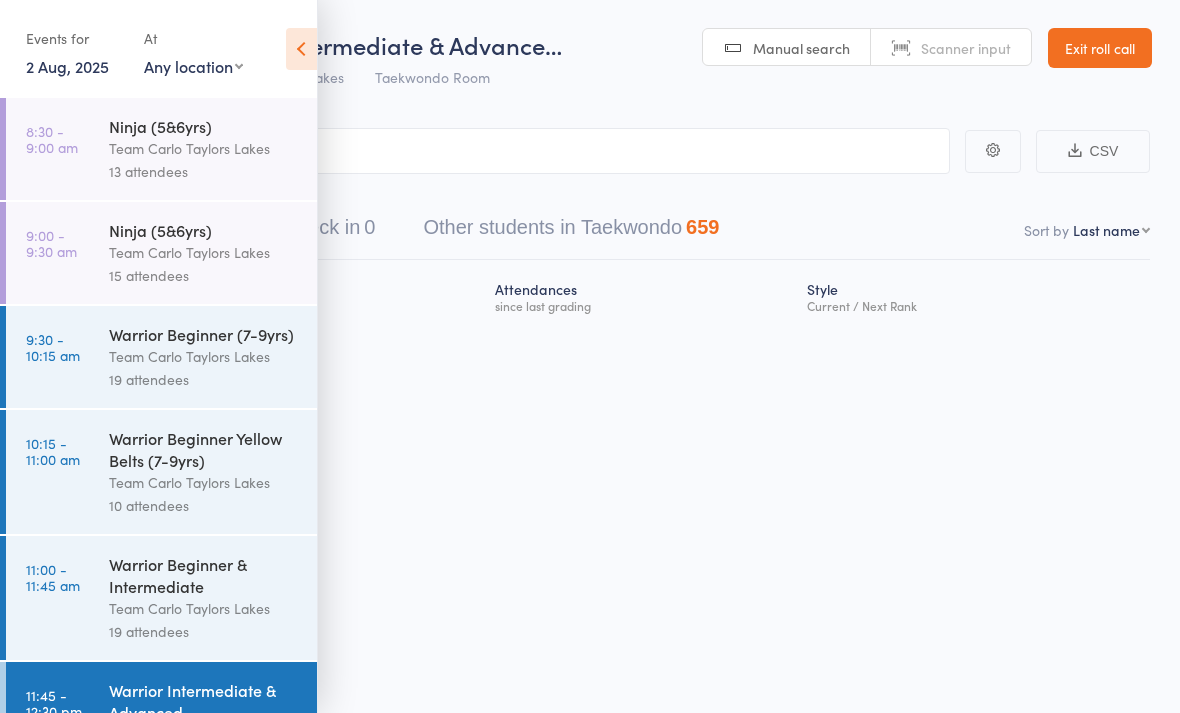 click at bounding box center (301, 49) 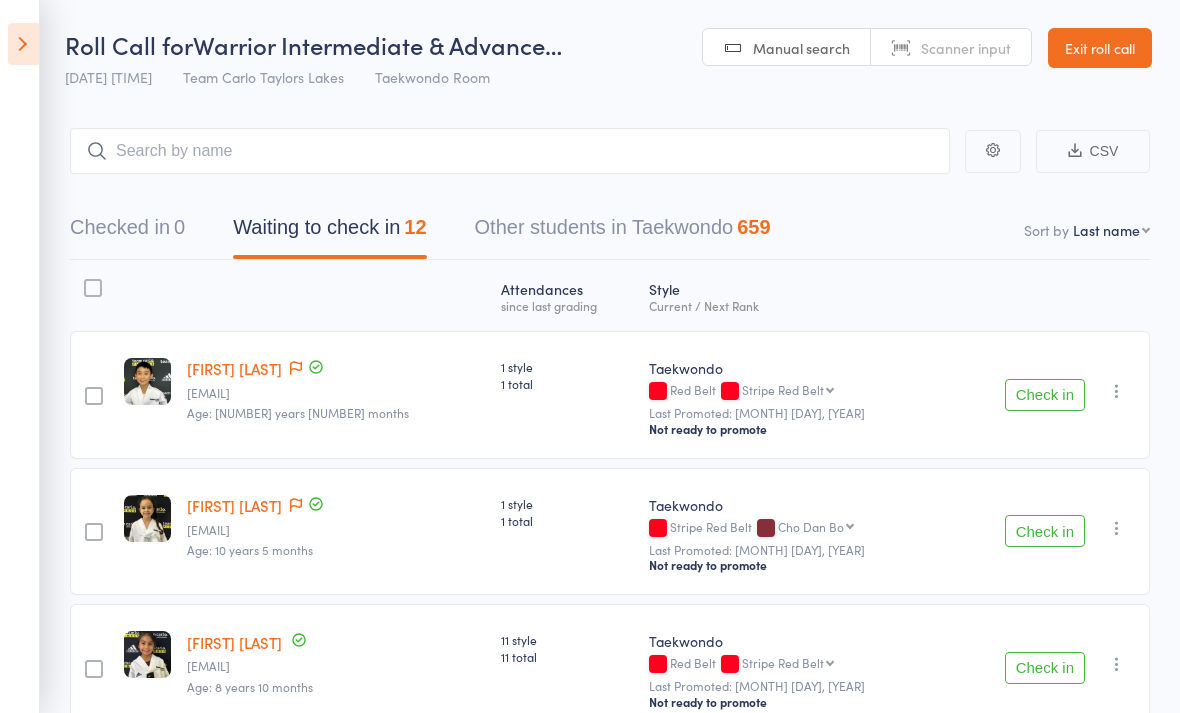 click on "Check in" at bounding box center [1045, 395] 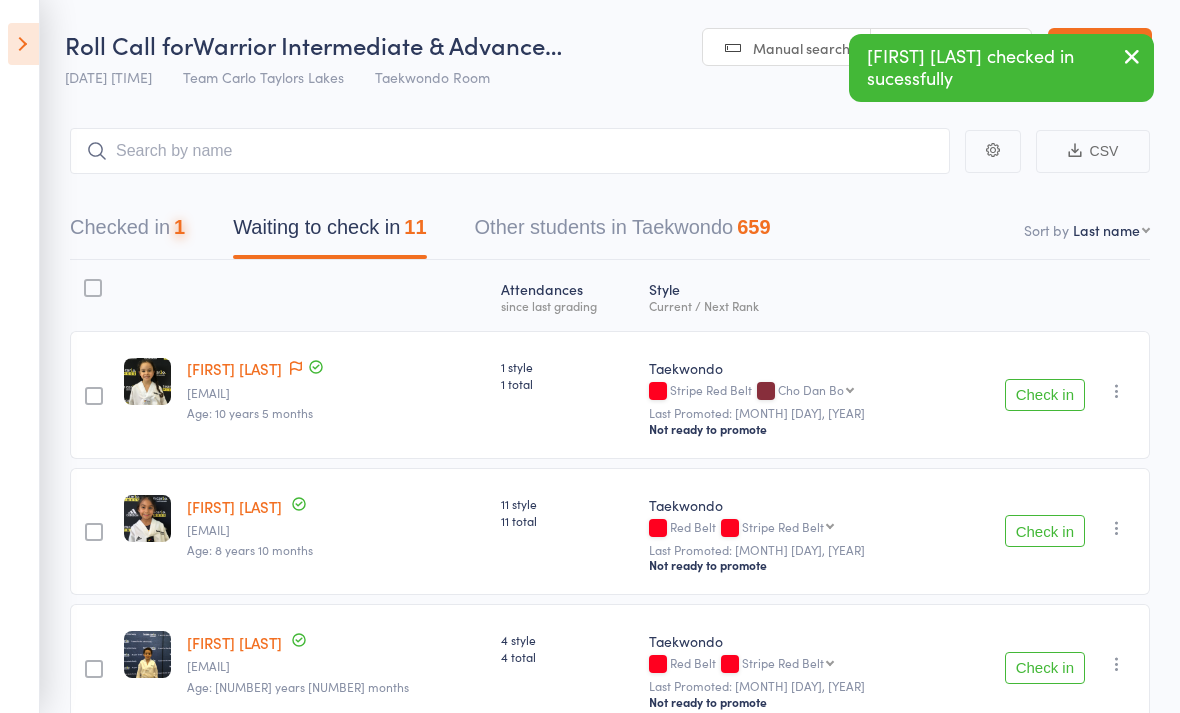 click on "Check in" at bounding box center (1045, 531) 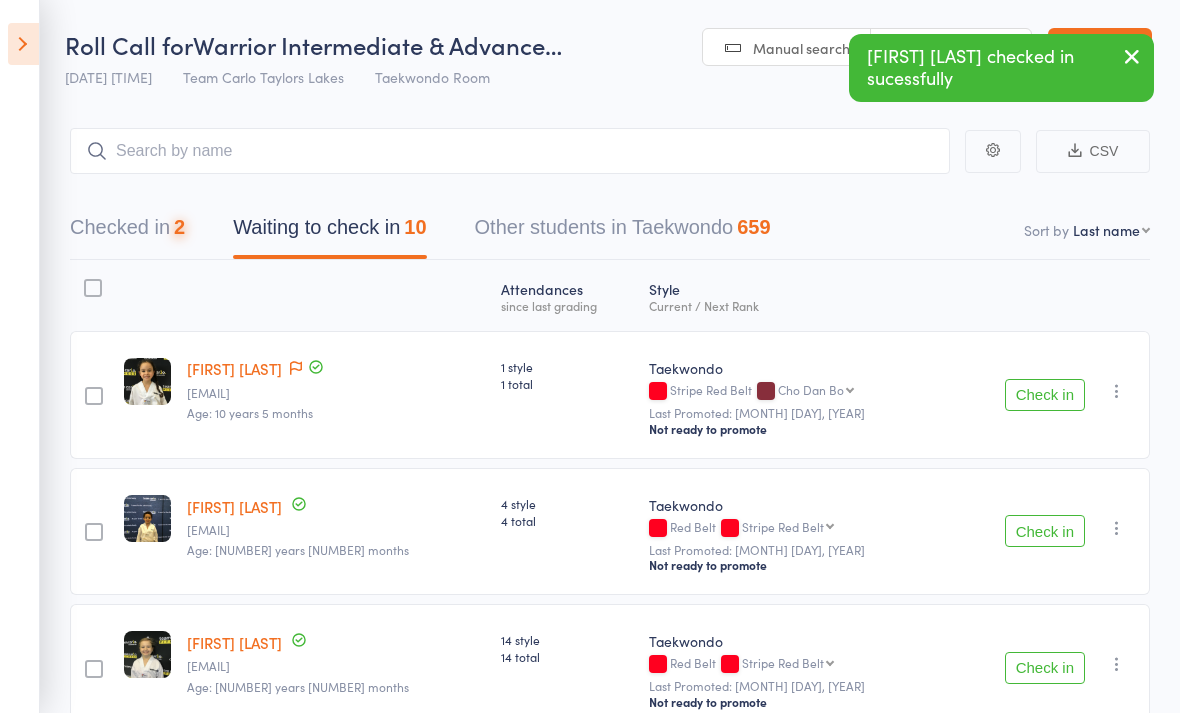 click on "Check in" at bounding box center [1045, 531] 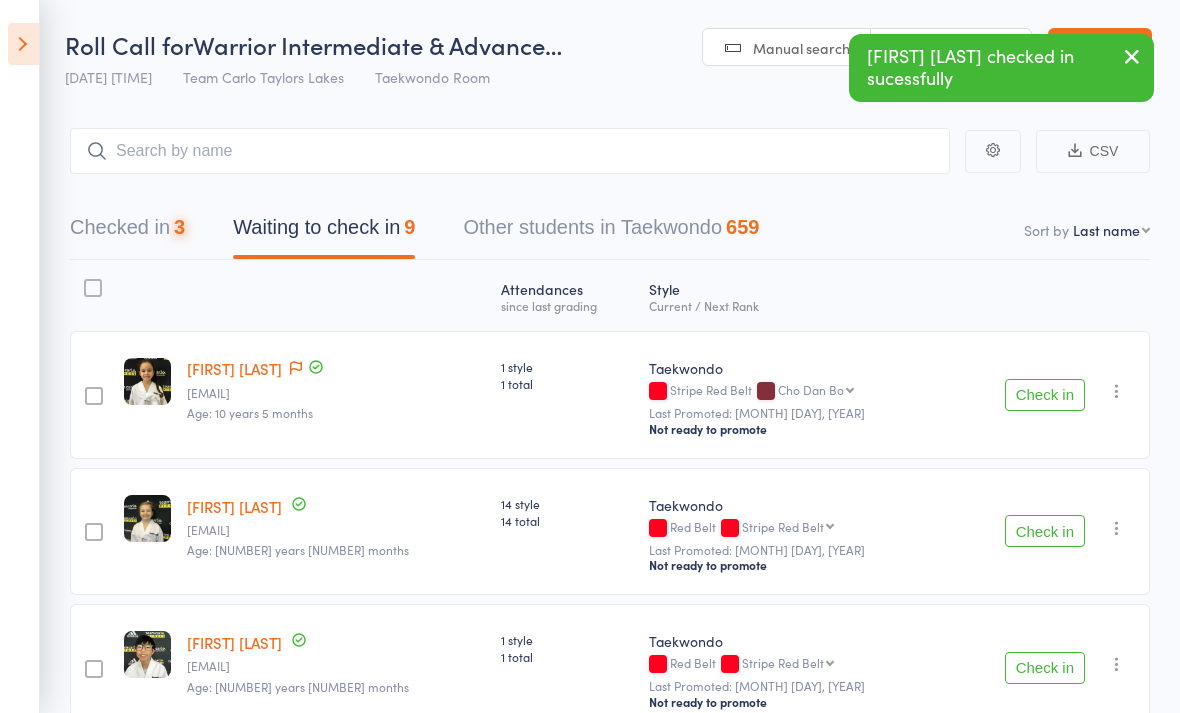click on "Check in" at bounding box center [1045, 531] 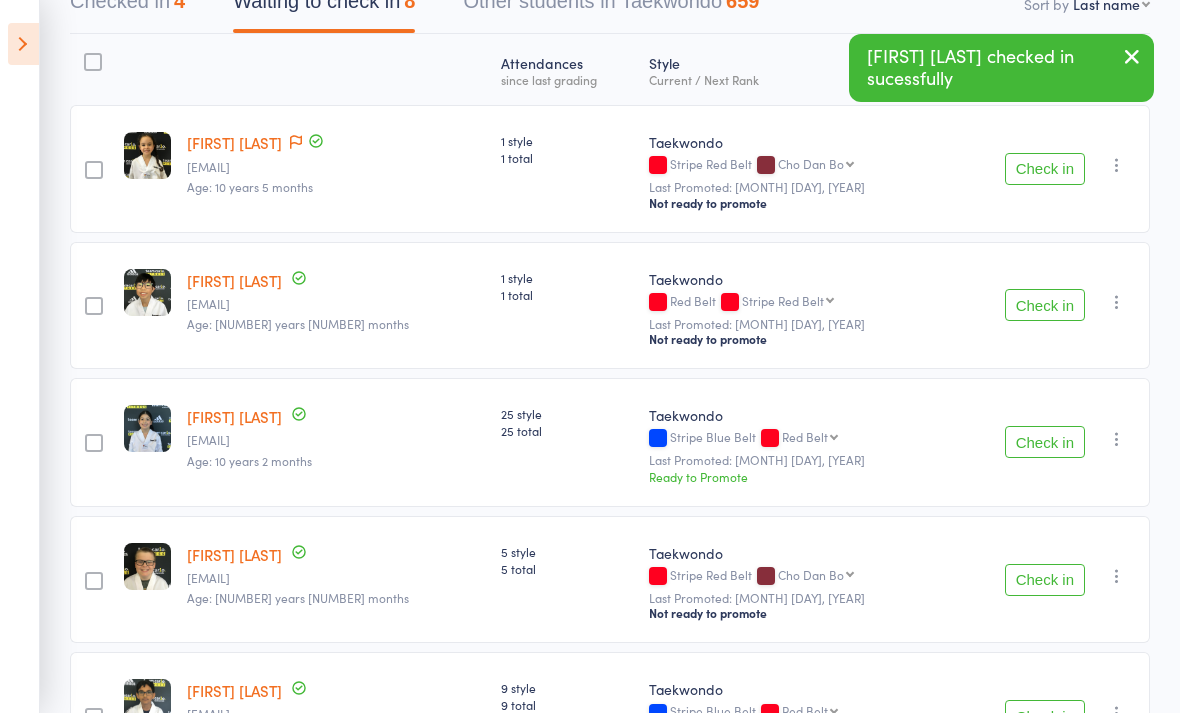 scroll, scrollTop: 220, scrollLeft: 0, axis: vertical 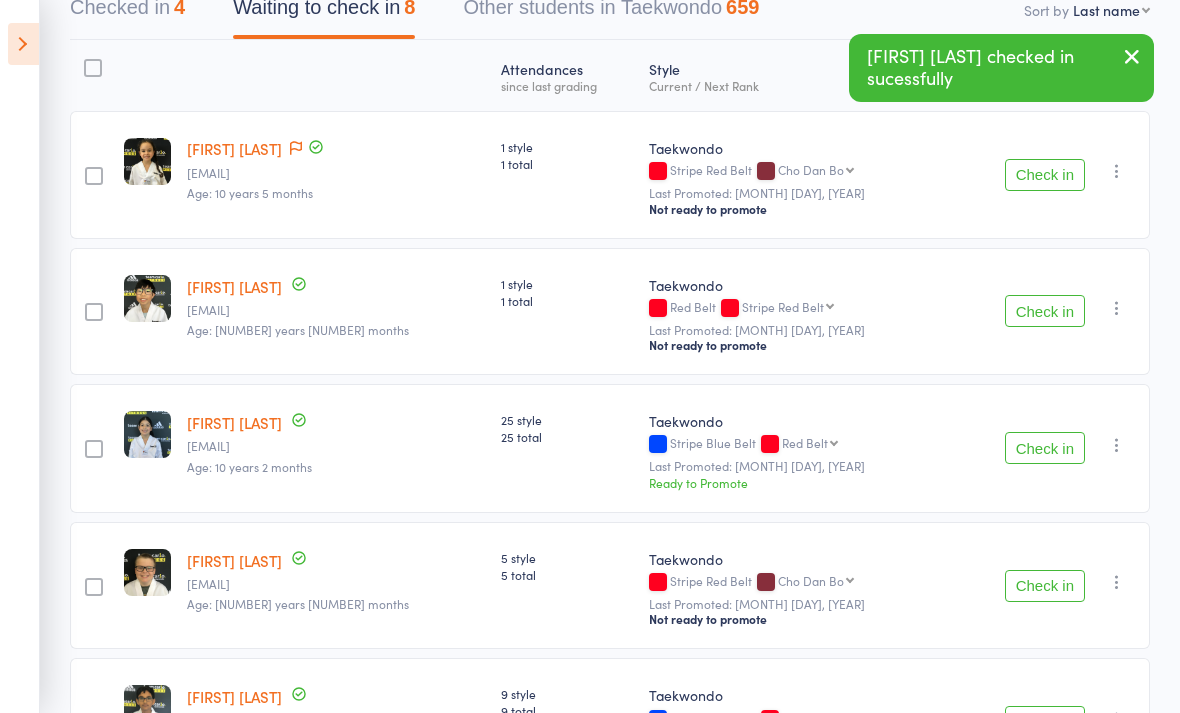click on "Check in" at bounding box center (1045, 448) 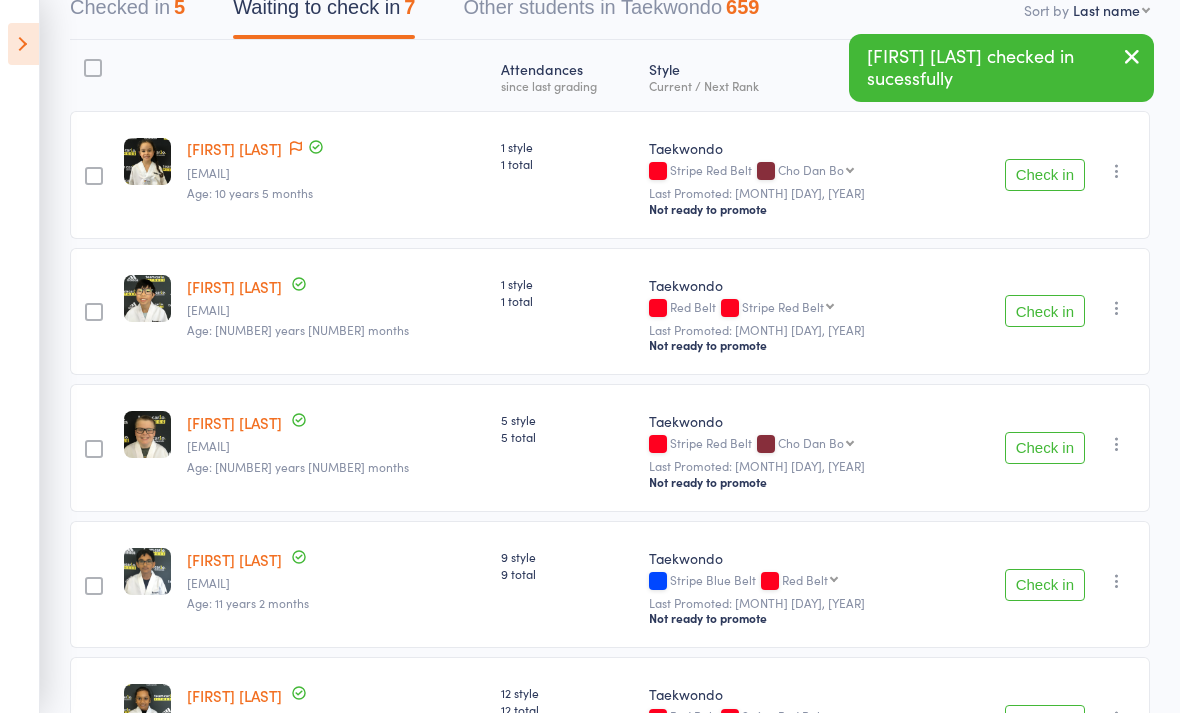 click on "Check in" at bounding box center [1045, 585] 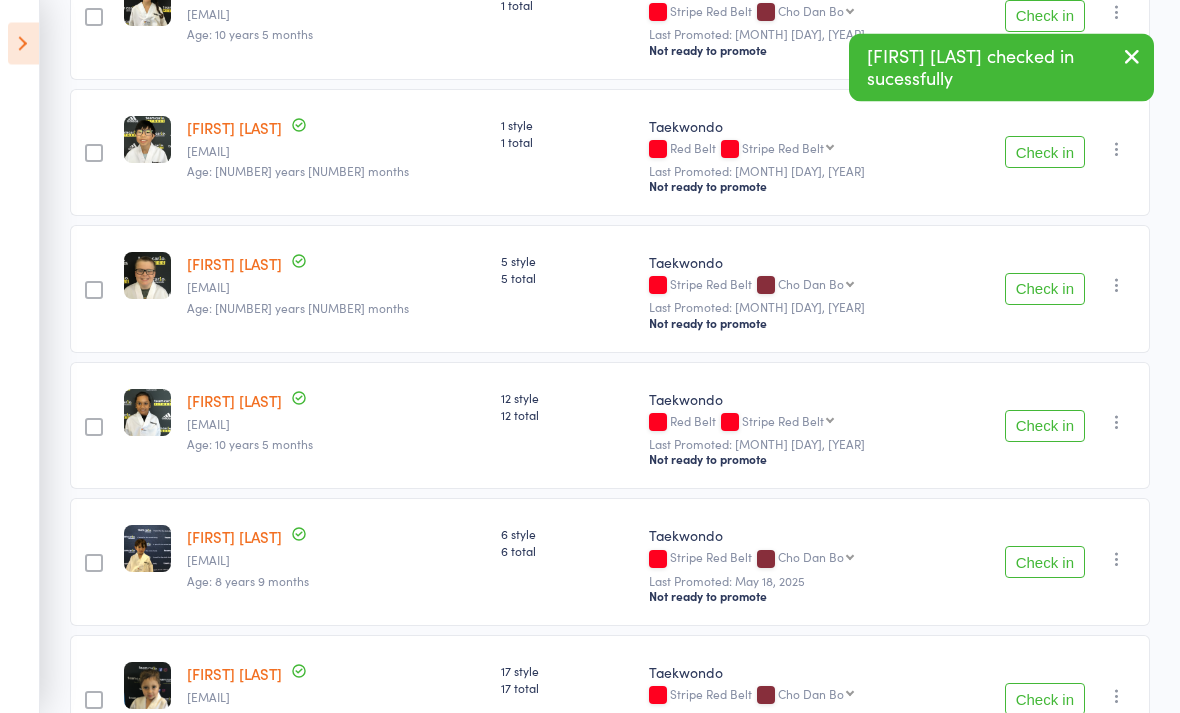 scroll, scrollTop: 379, scrollLeft: 0, axis: vertical 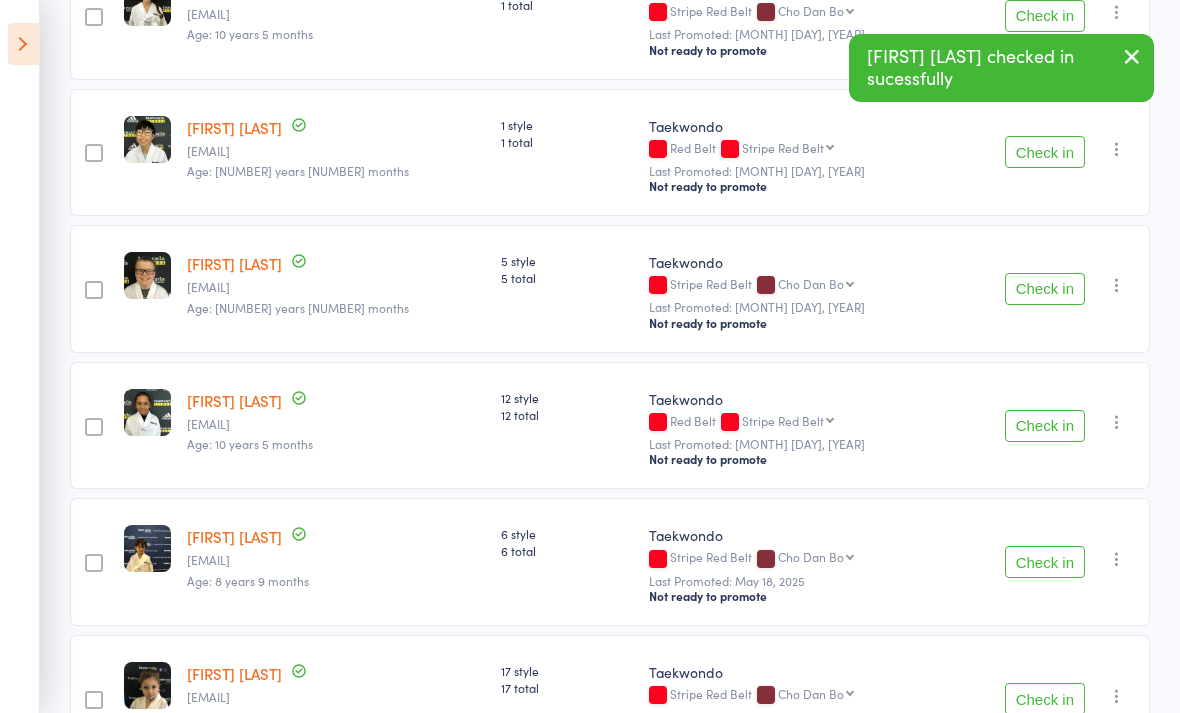 click on "Check in" at bounding box center (1045, 562) 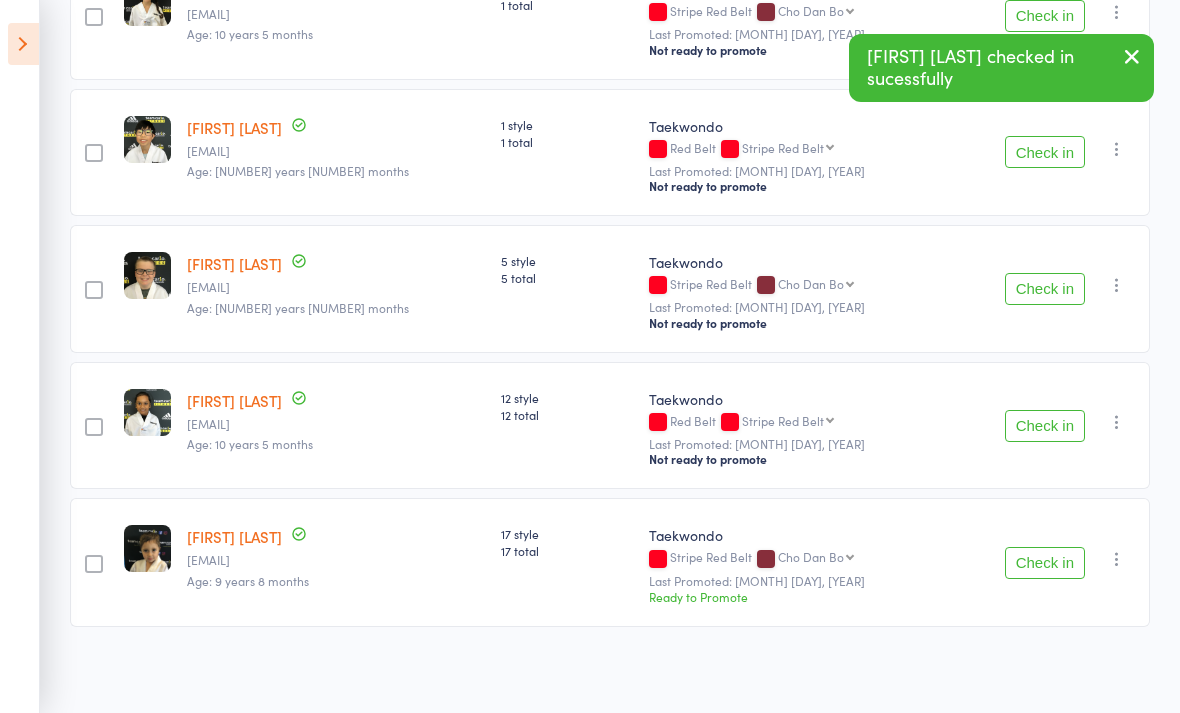 scroll, scrollTop: 323, scrollLeft: 0, axis: vertical 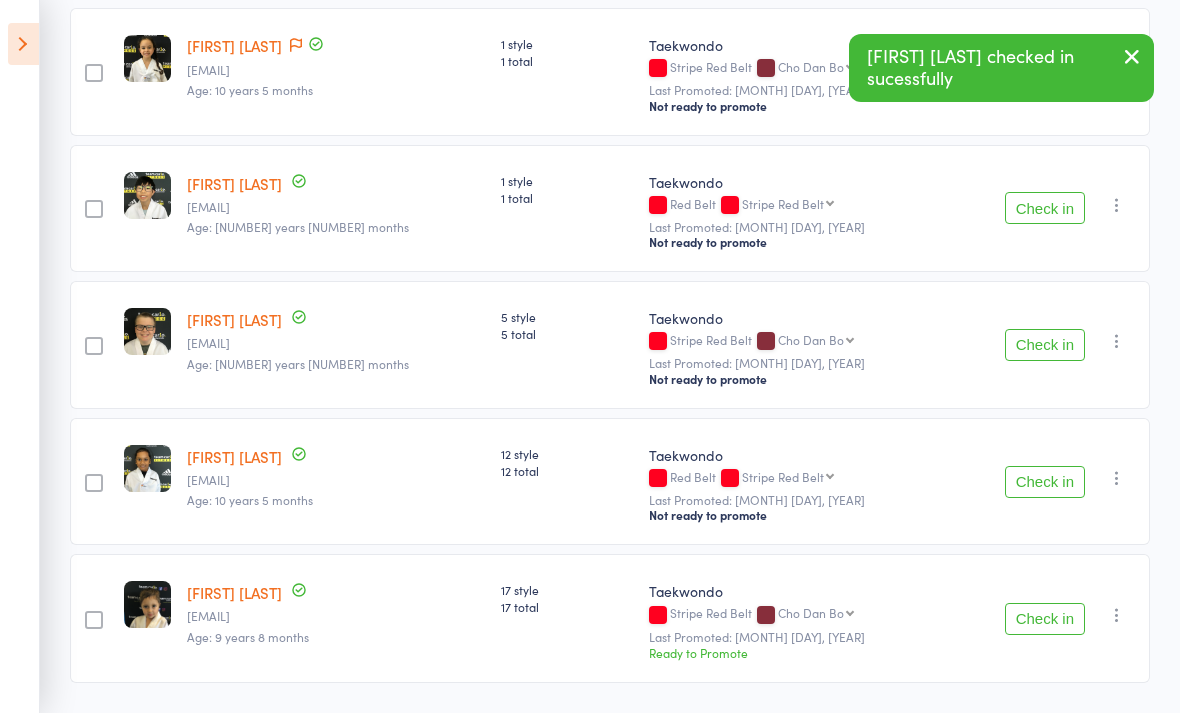 click on "Check in" at bounding box center (1045, 619) 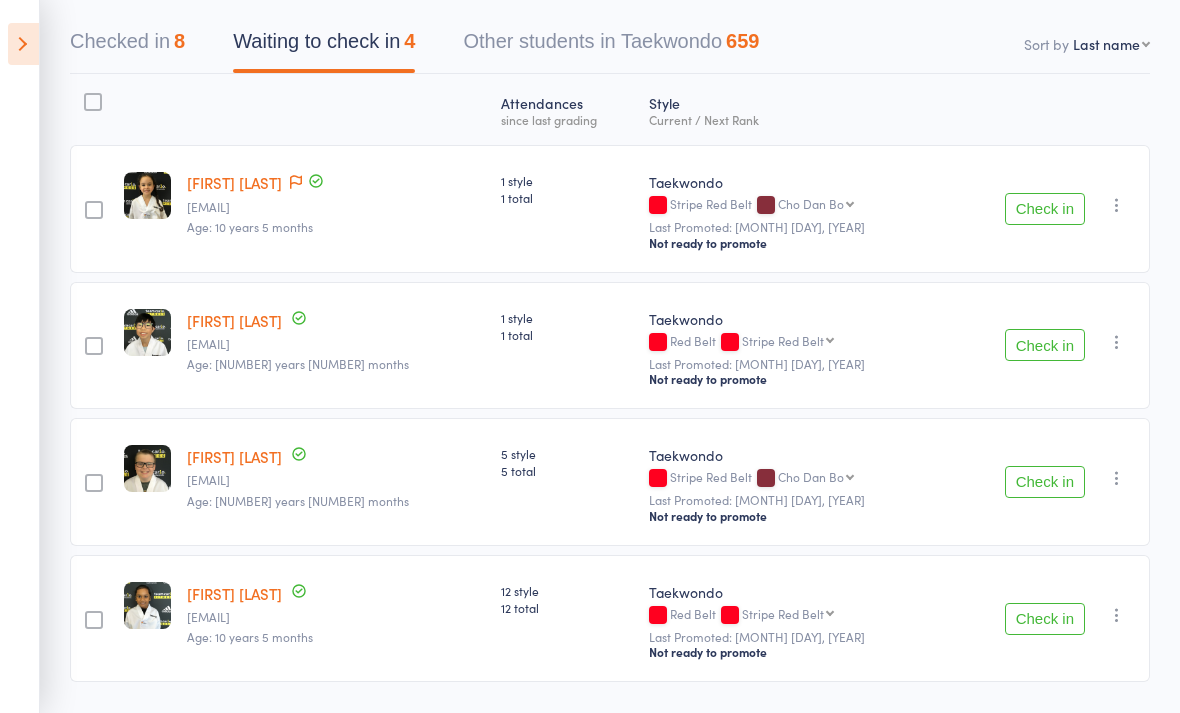 click at bounding box center (23, 44) 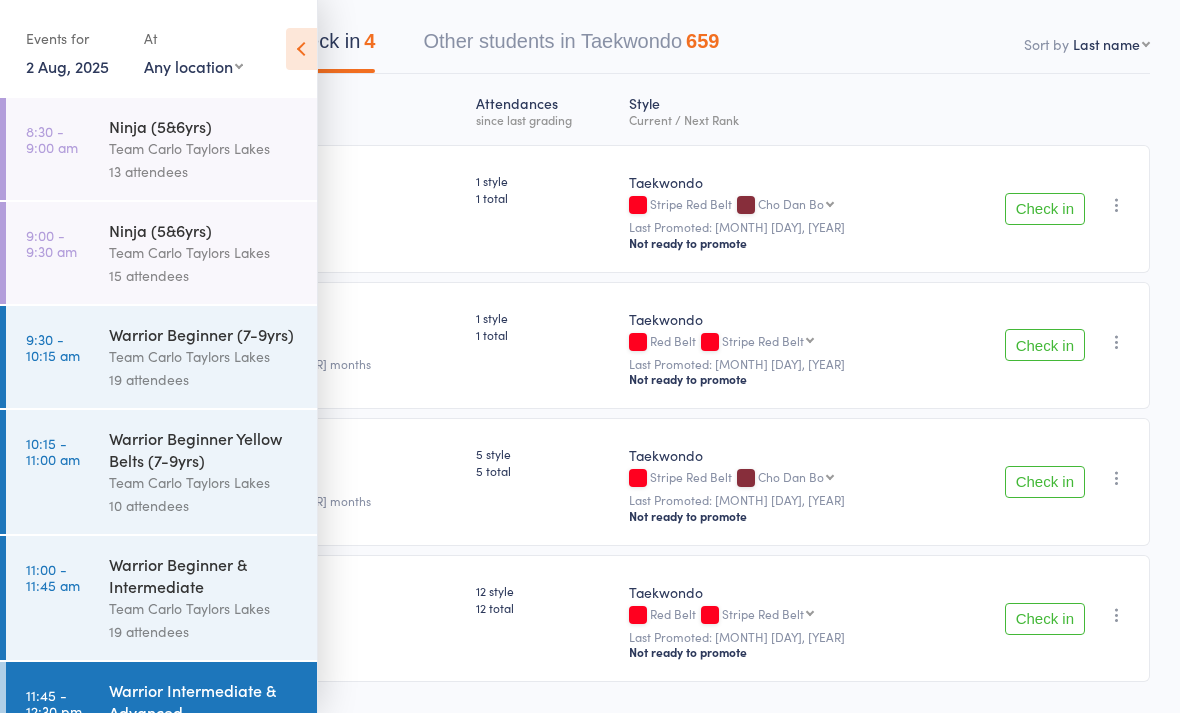 click at bounding box center [301, 49] 